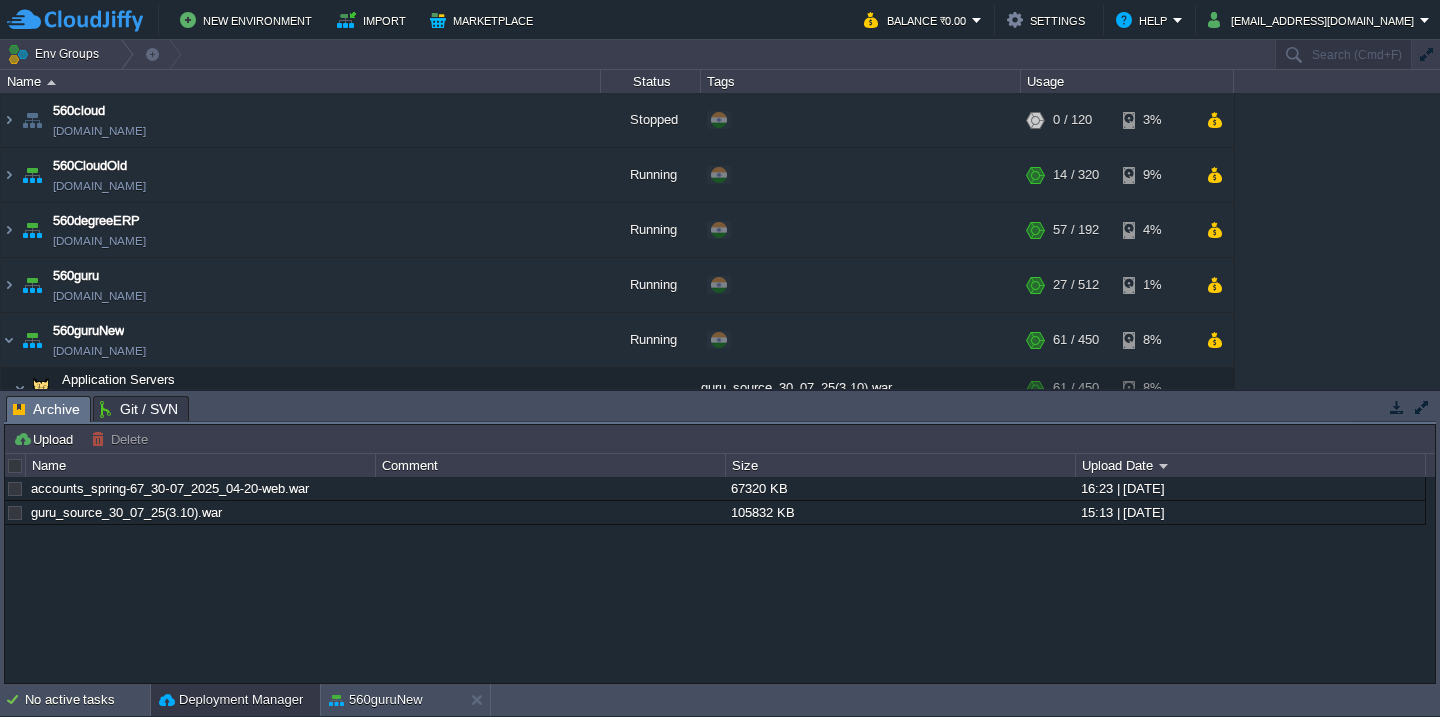 scroll, scrollTop: 0, scrollLeft: 0, axis: both 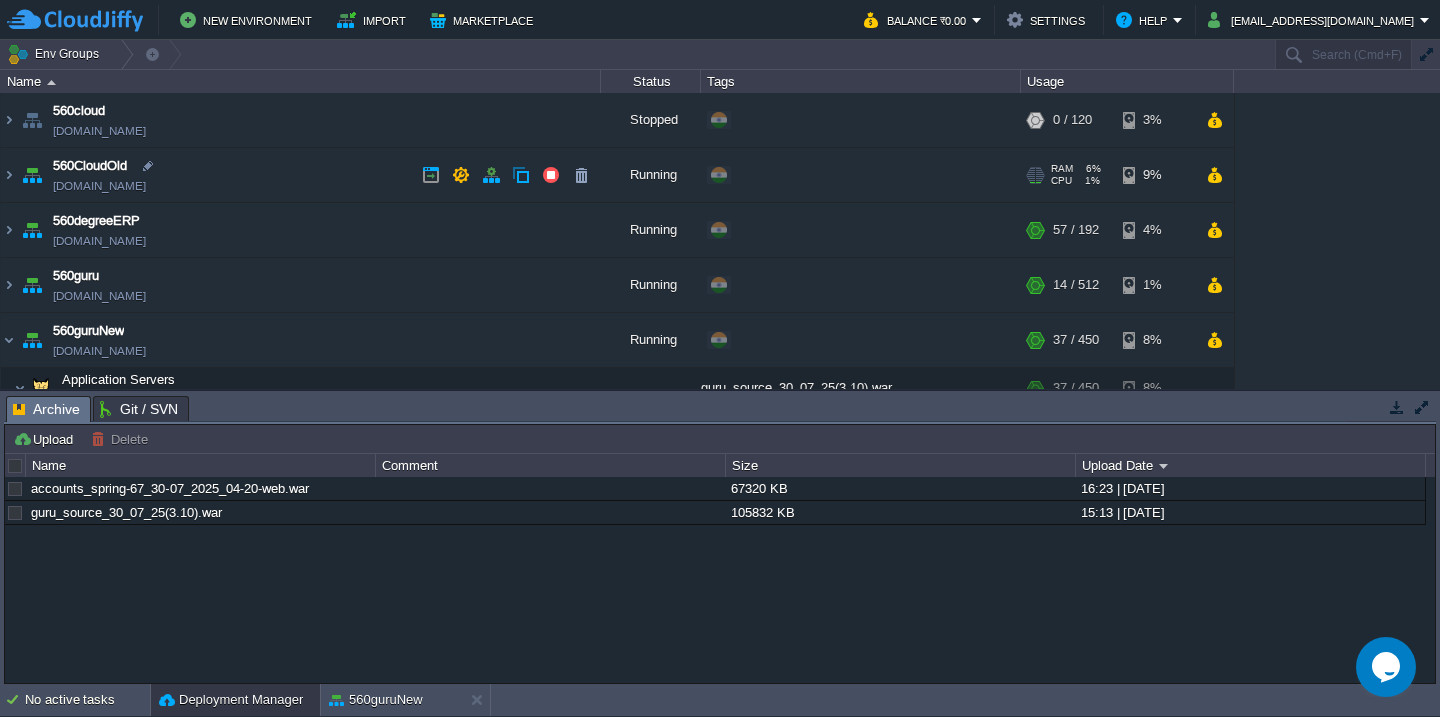 click on "560CloudOld [DOMAIN_NAME]" at bounding box center (301, 175) 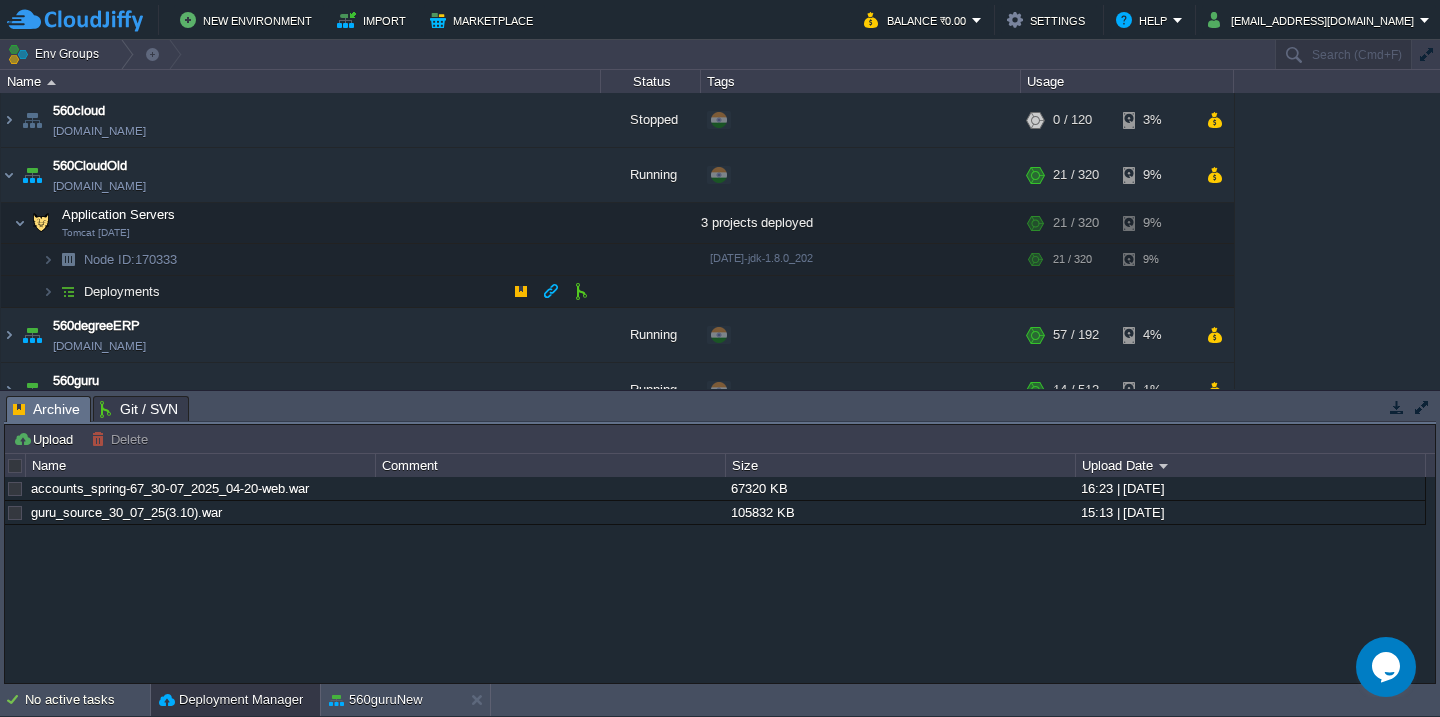 click on "Deployments" at bounding box center (301, 292) 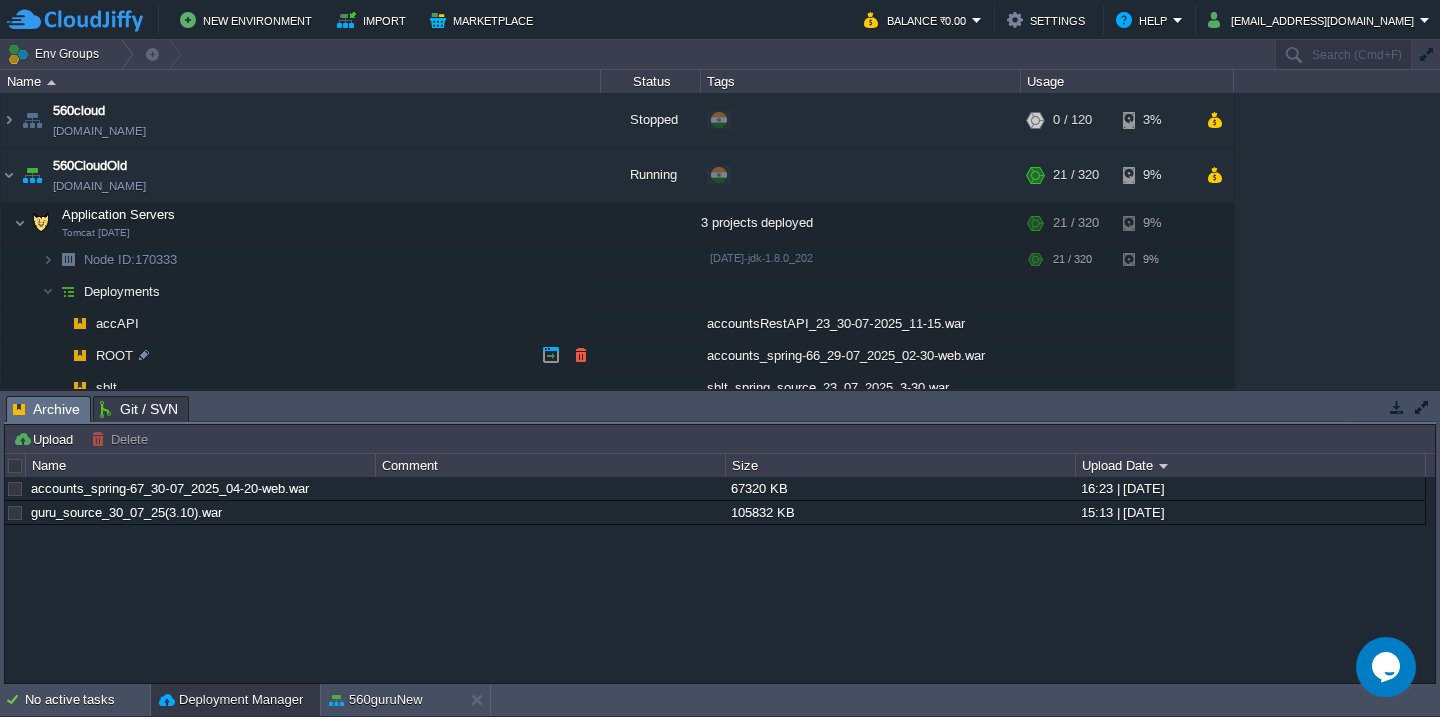 scroll, scrollTop: 105, scrollLeft: 0, axis: vertical 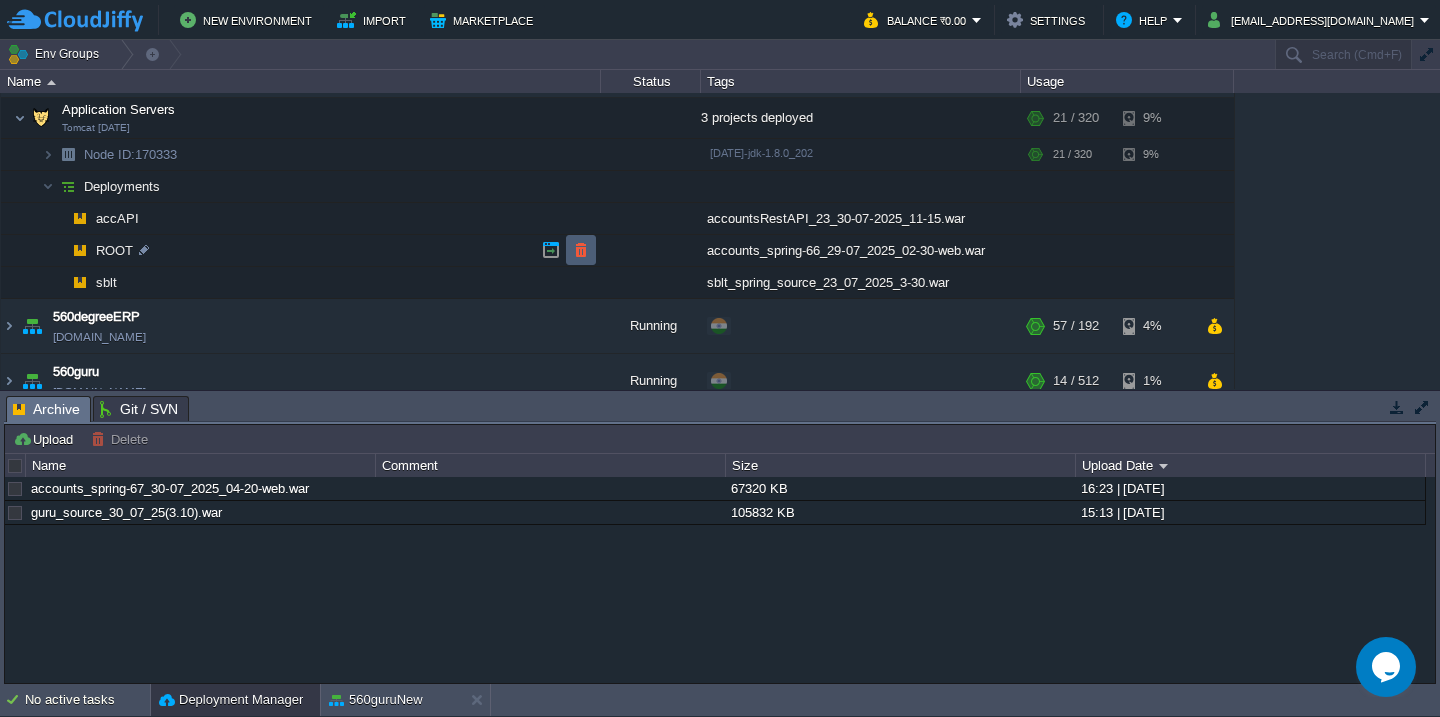 click at bounding box center [581, 250] 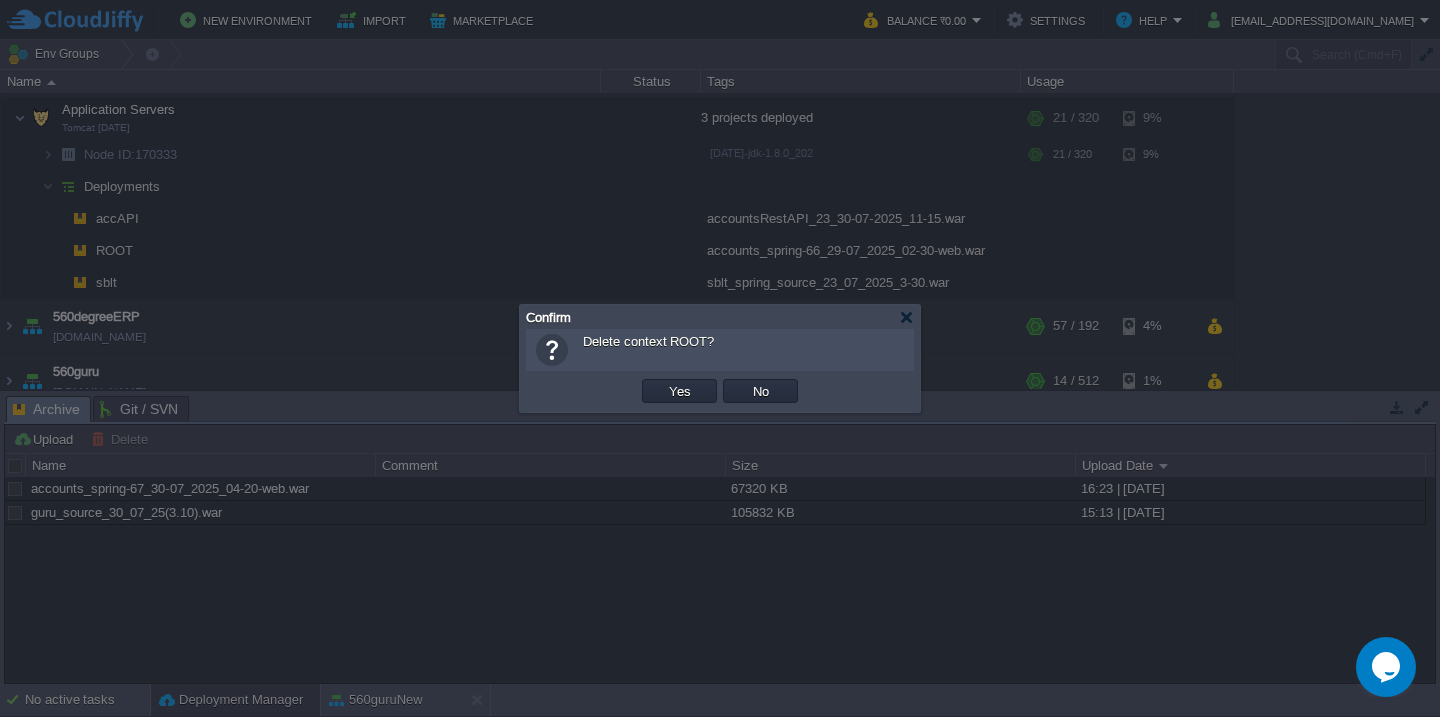 type 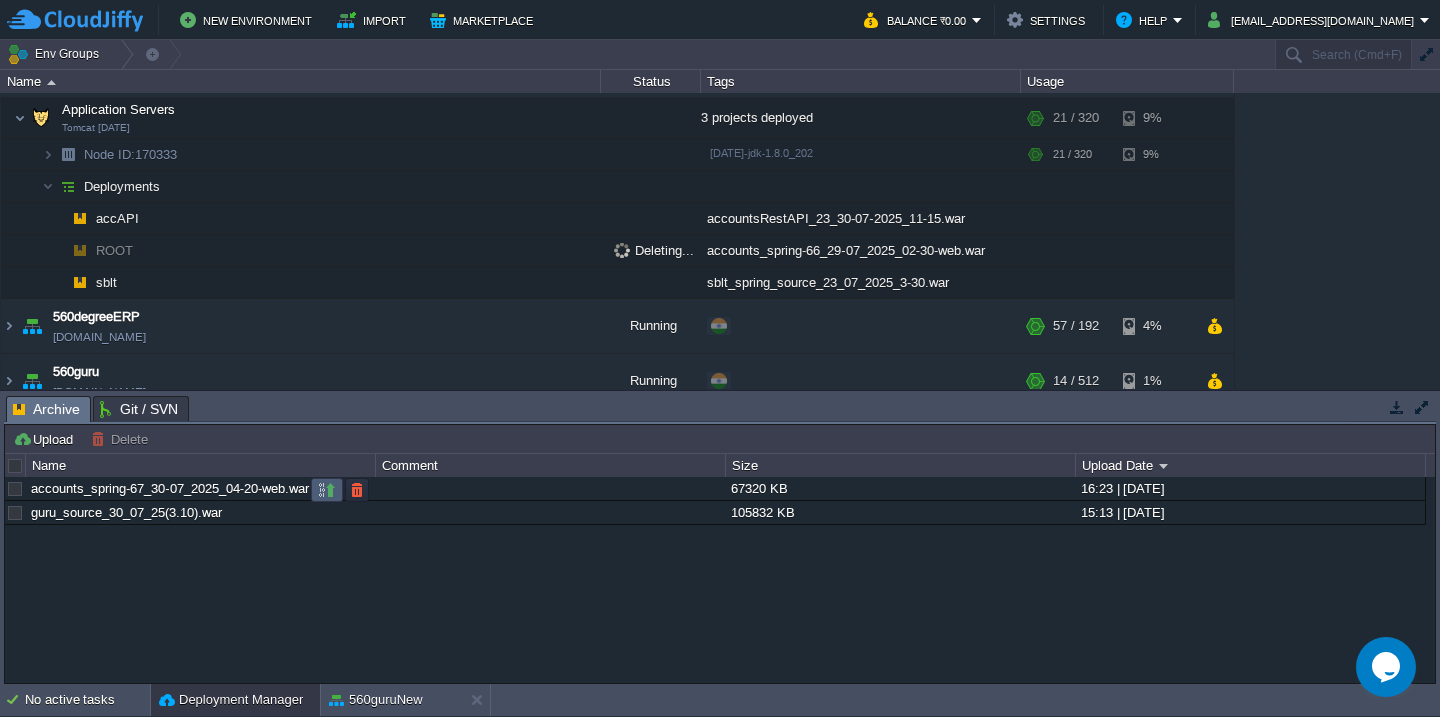 click at bounding box center [327, 490] 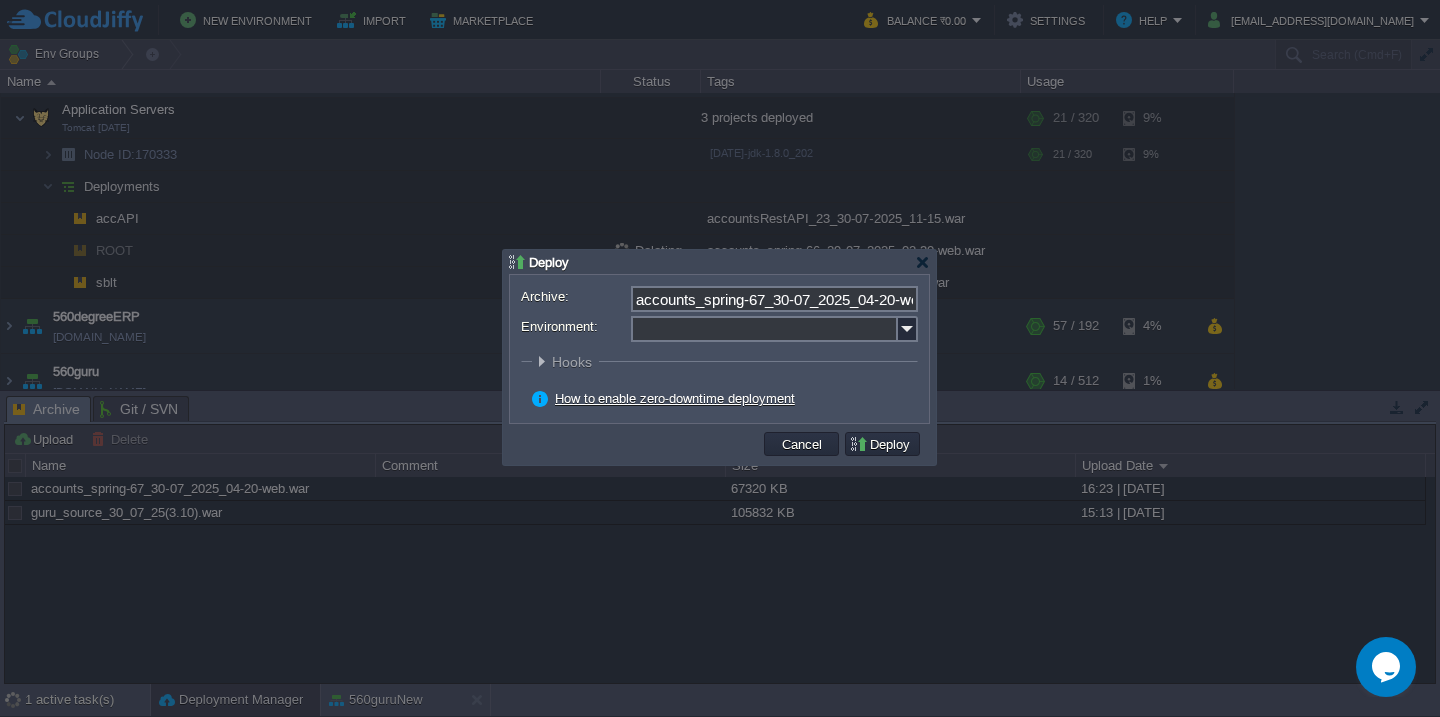 click on "Environment:" at bounding box center (764, 329) 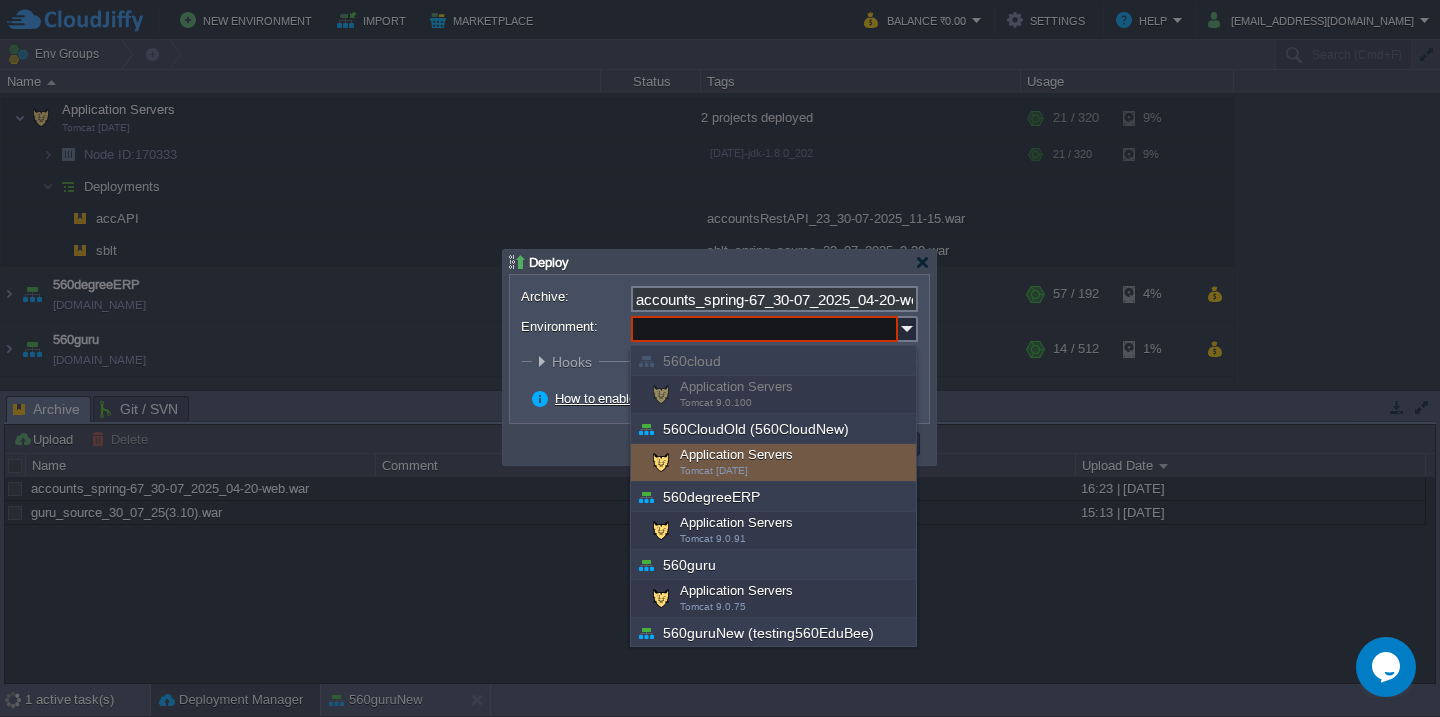 click on "Application Servers Tomcat [DATE]" at bounding box center [773, 463] 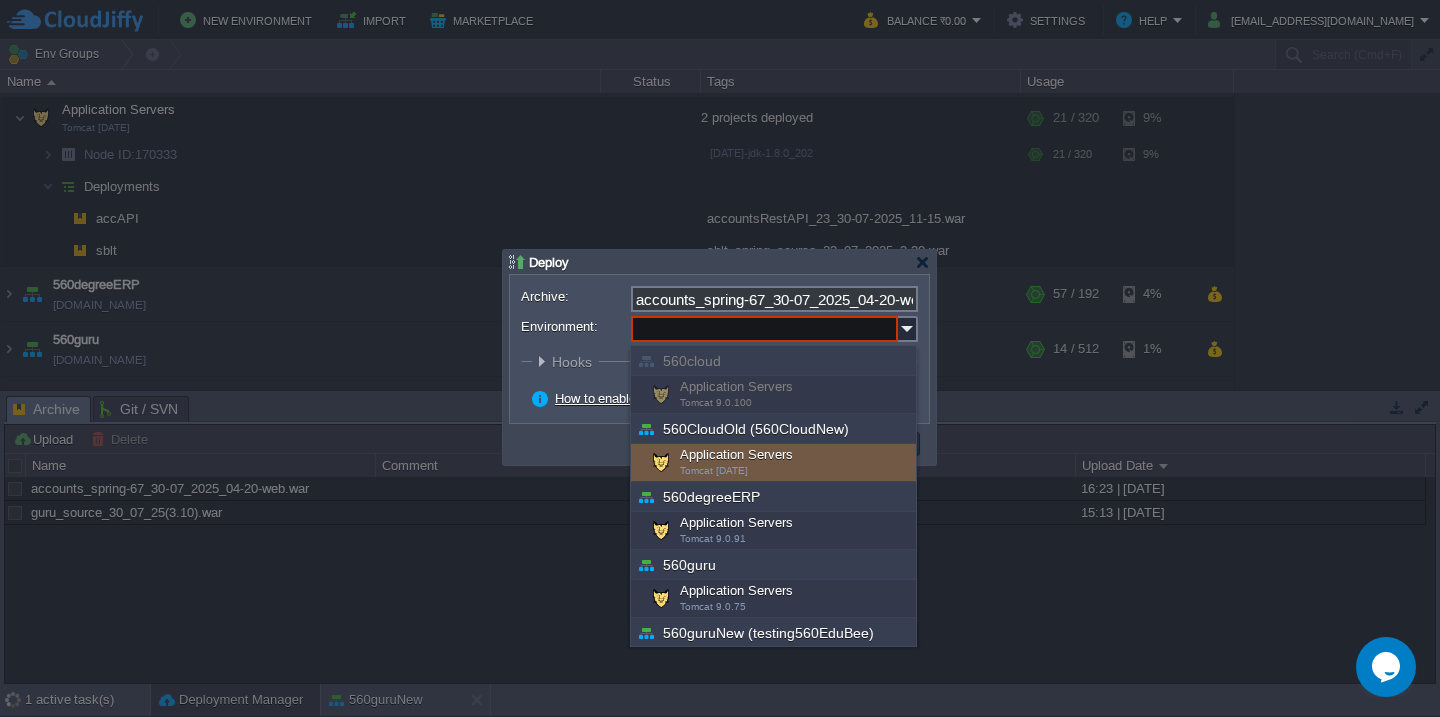 type on "Application Servers (560CloudOld (560CloudNew))" 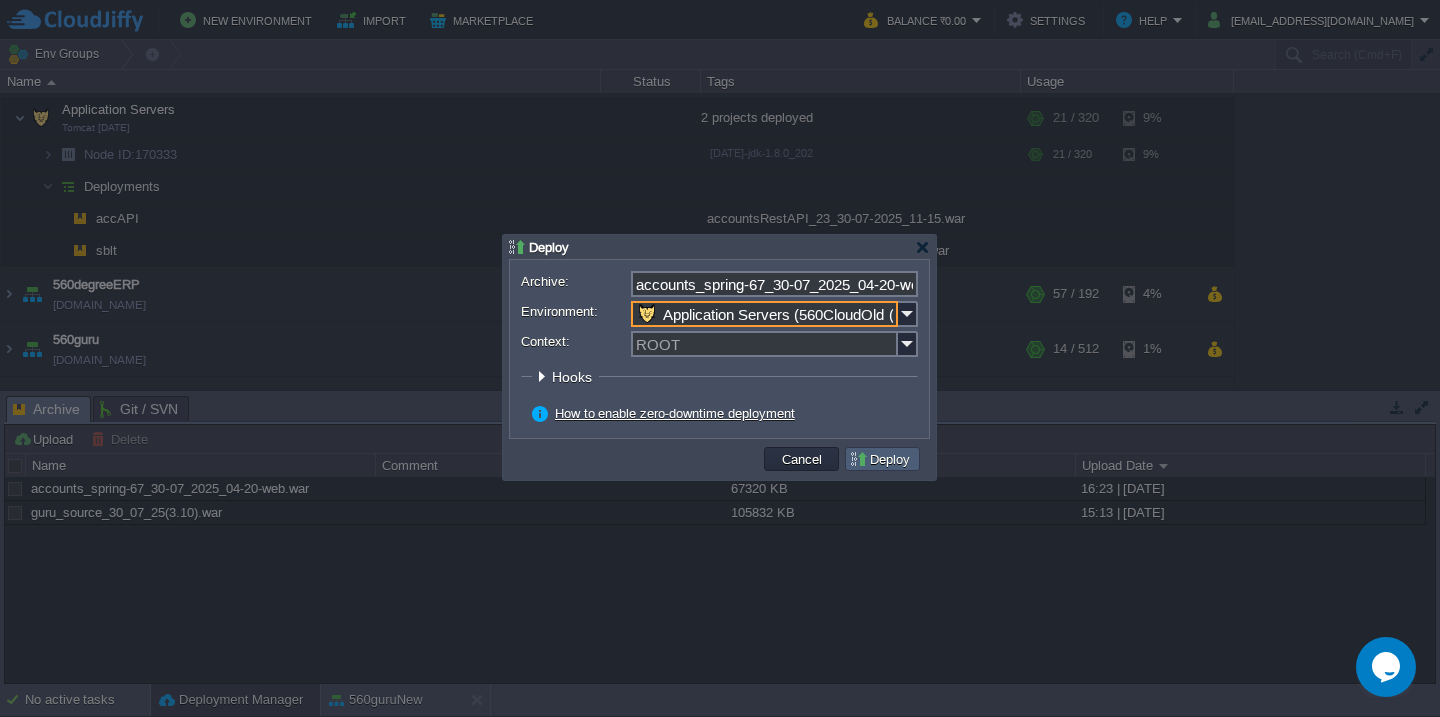 click on "Deploy" at bounding box center (882, 459) 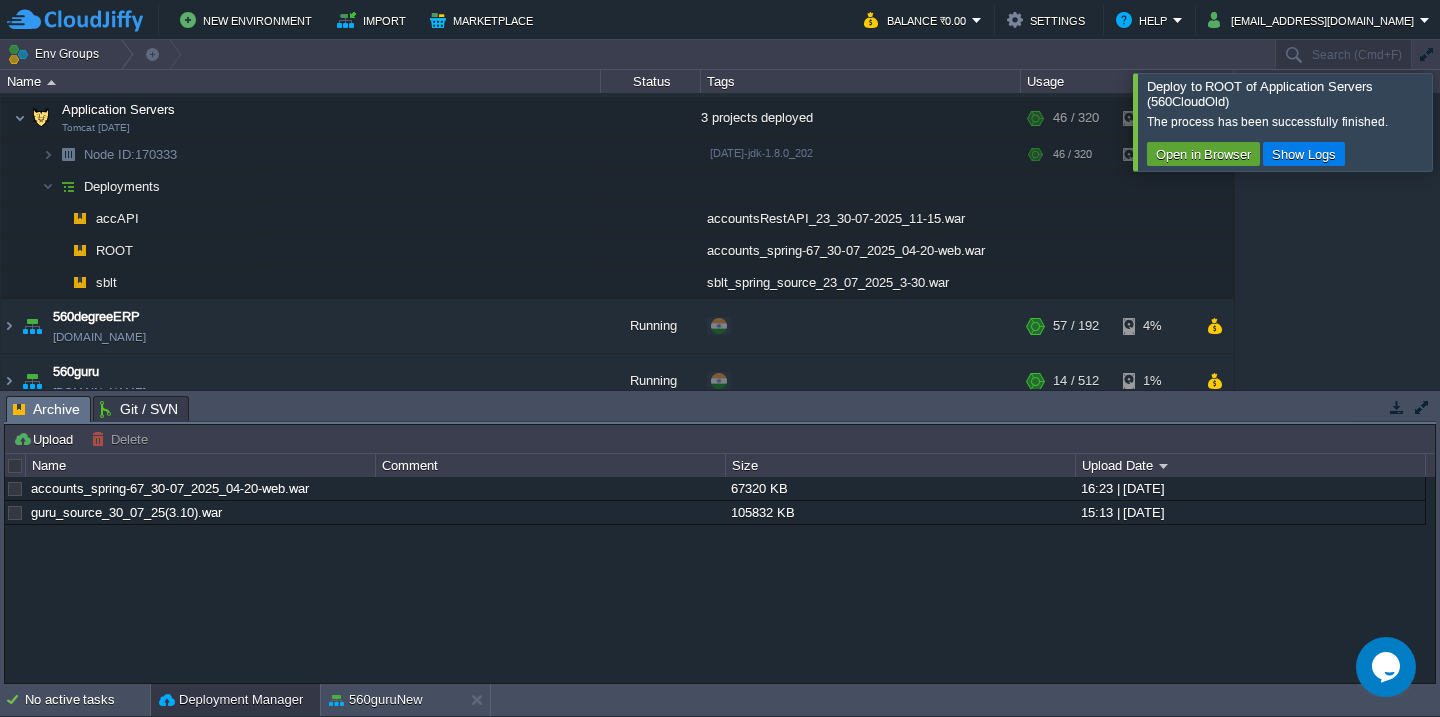 click on "Deploy to ROOT of Application Servers (560CloudOld)" at bounding box center [1286, 94] 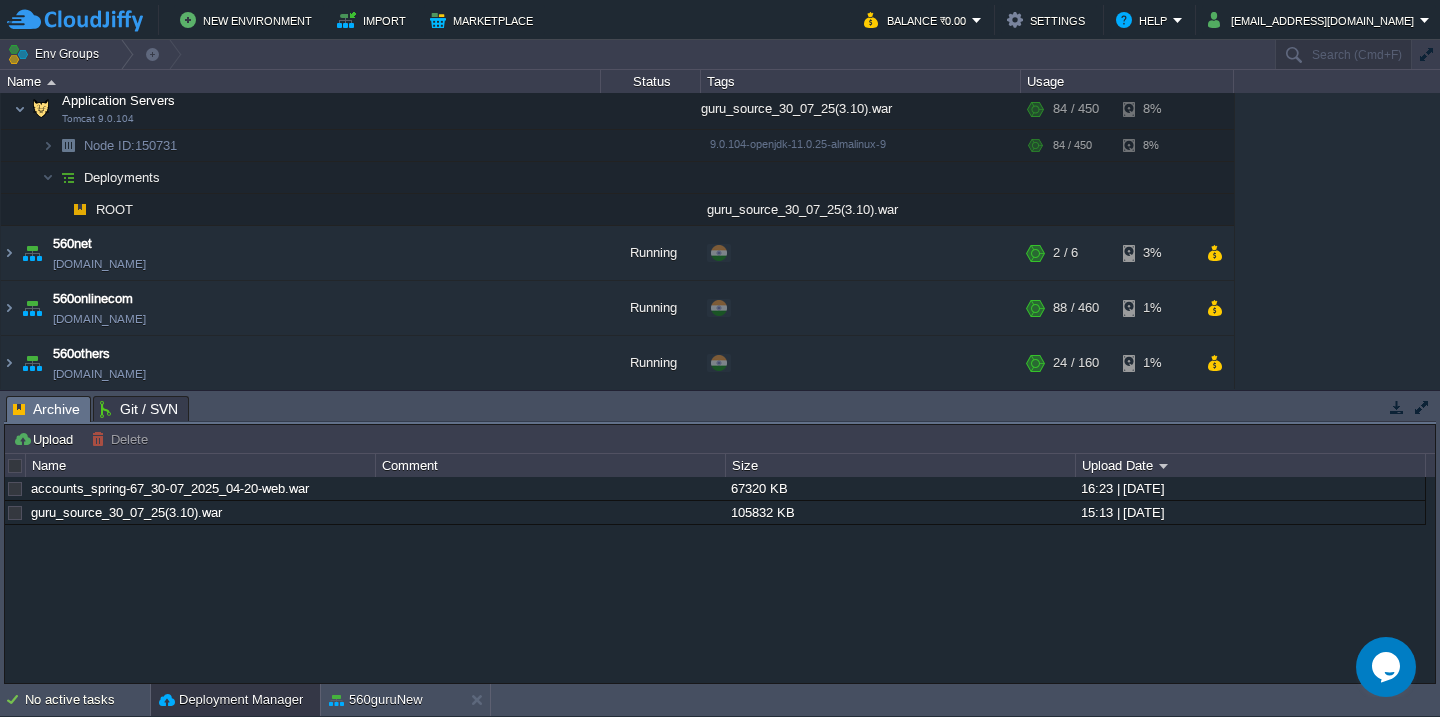 scroll, scrollTop: 0, scrollLeft: 0, axis: both 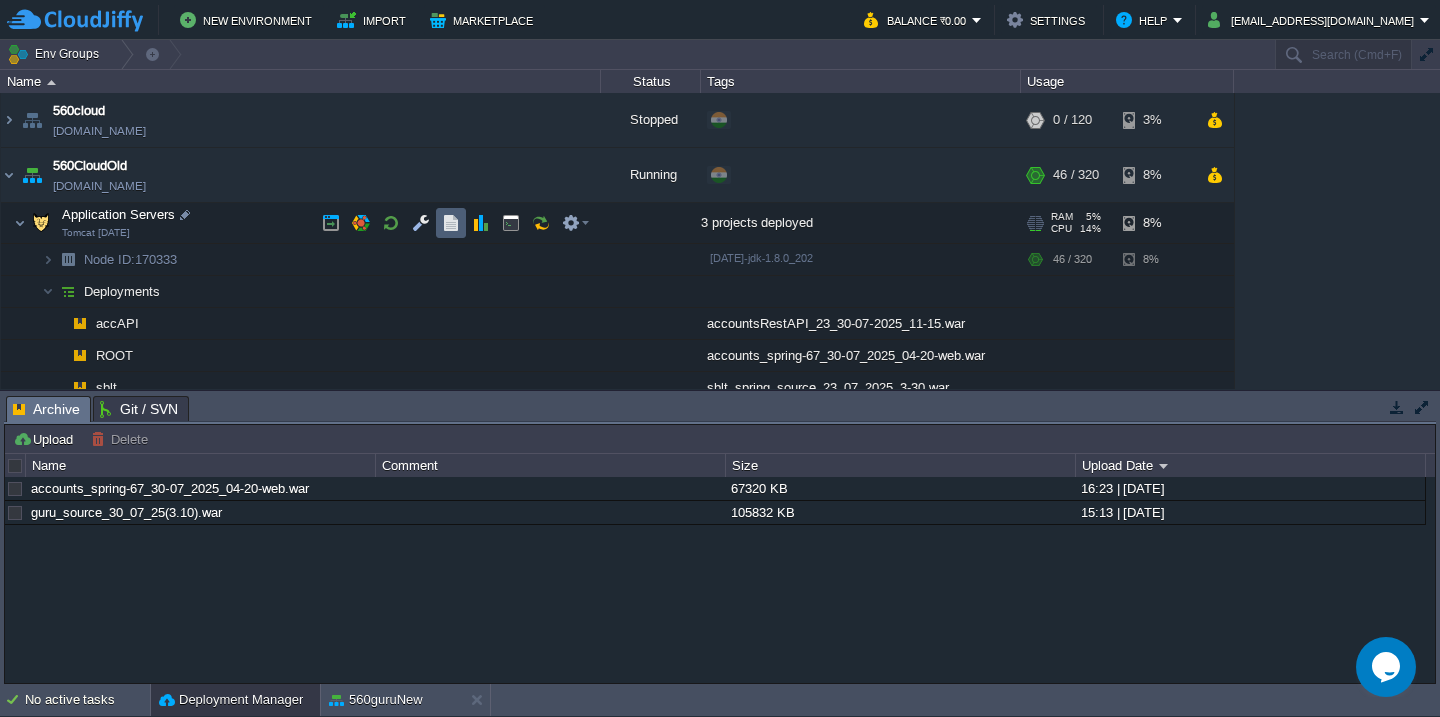 click at bounding box center (451, 223) 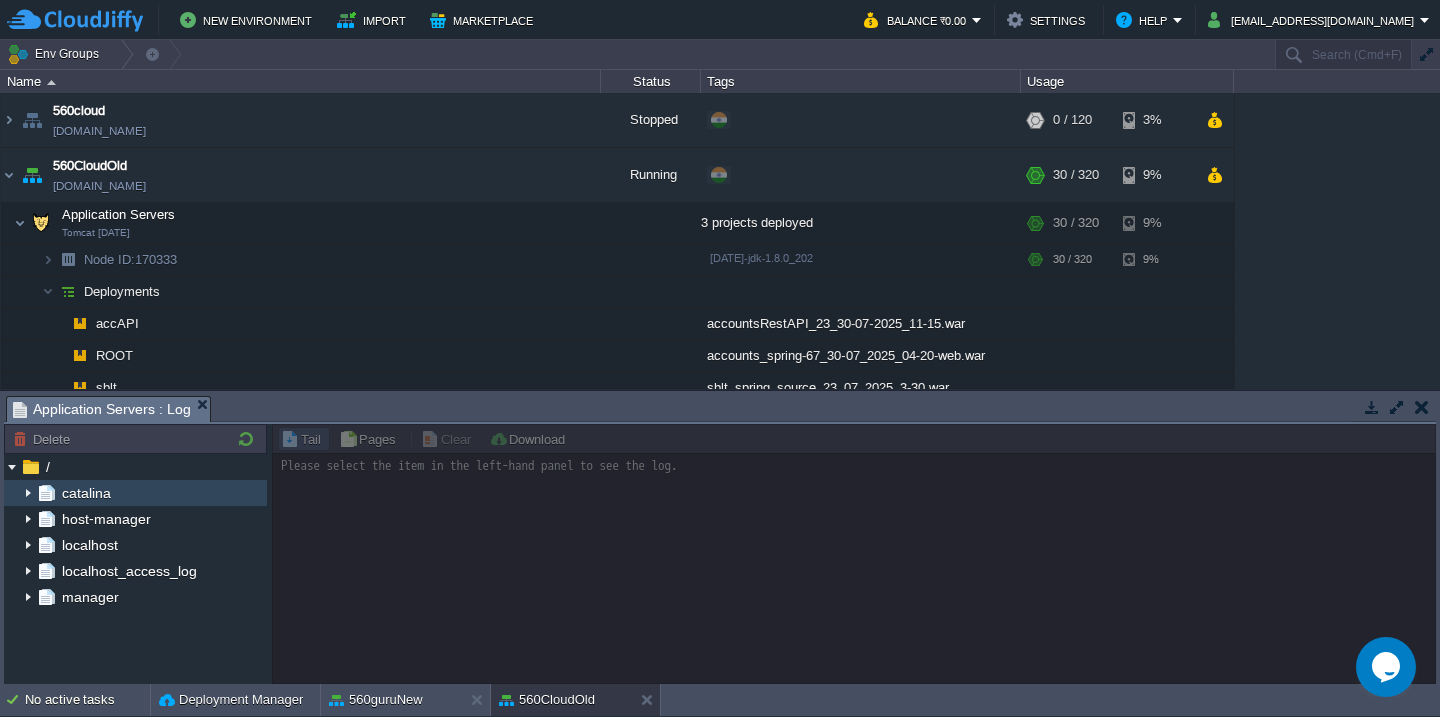 click at bounding box center [28, 493] 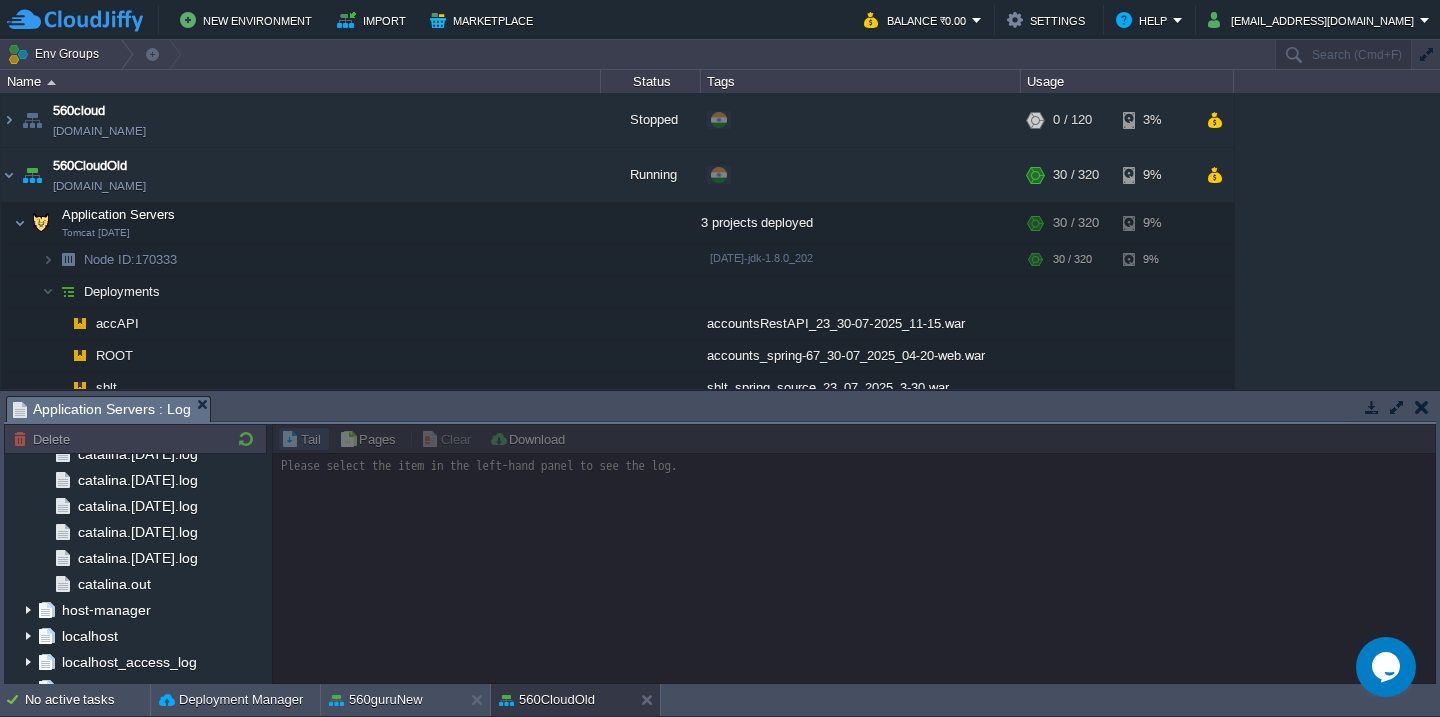 scroll, scrollTop: 2137, scrollLeft: 0, axis: vertical 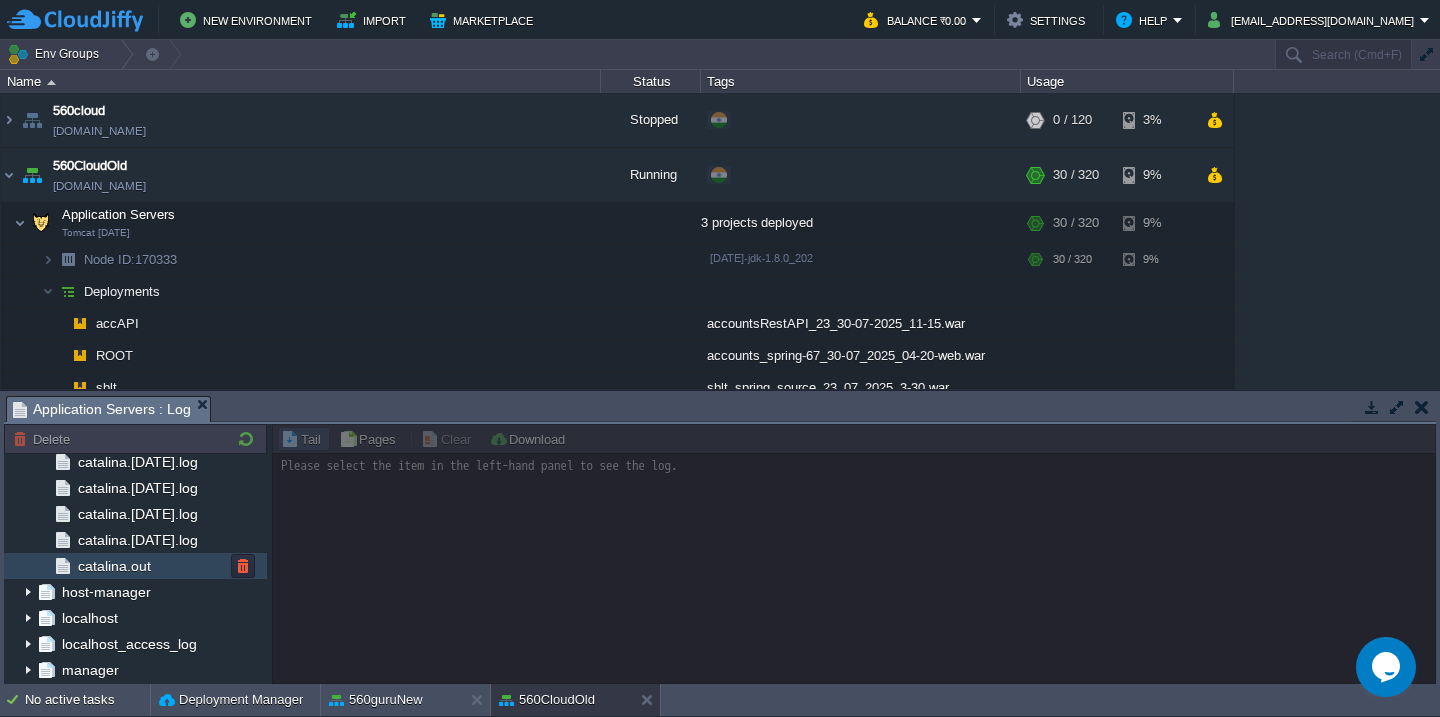 click on "catalina.out" at bounding box center (114, 566) 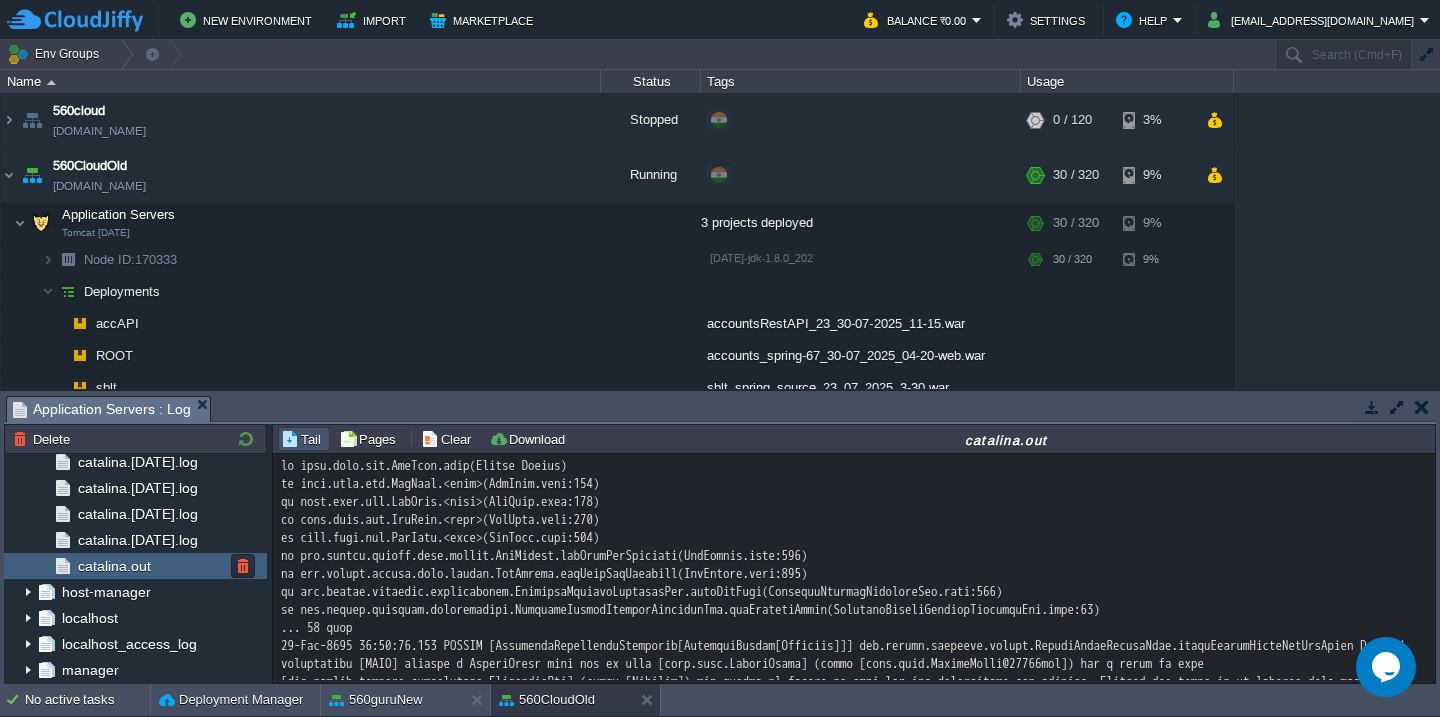scroll, scrollTop: 36688, scrollLeft: 0, axis: vertical 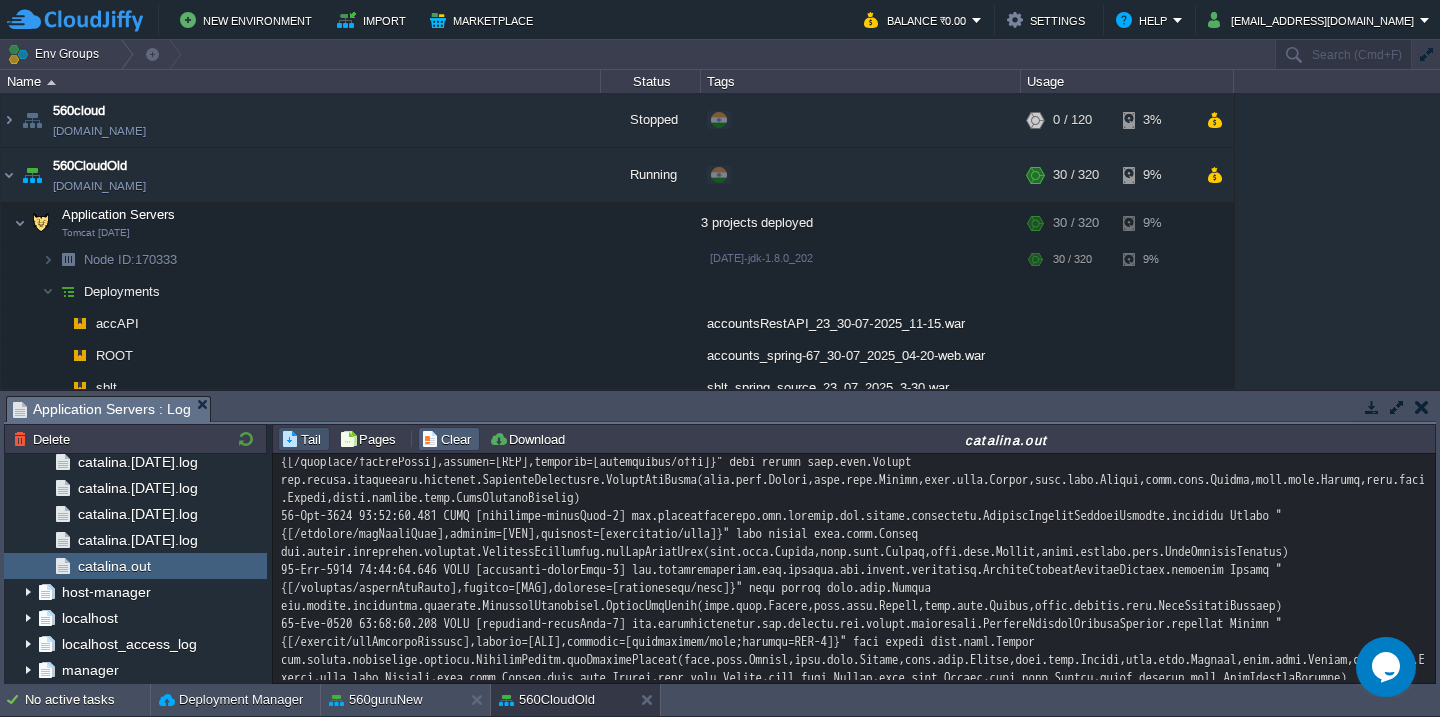 click on "Clear" at bounding box center [449, 439] 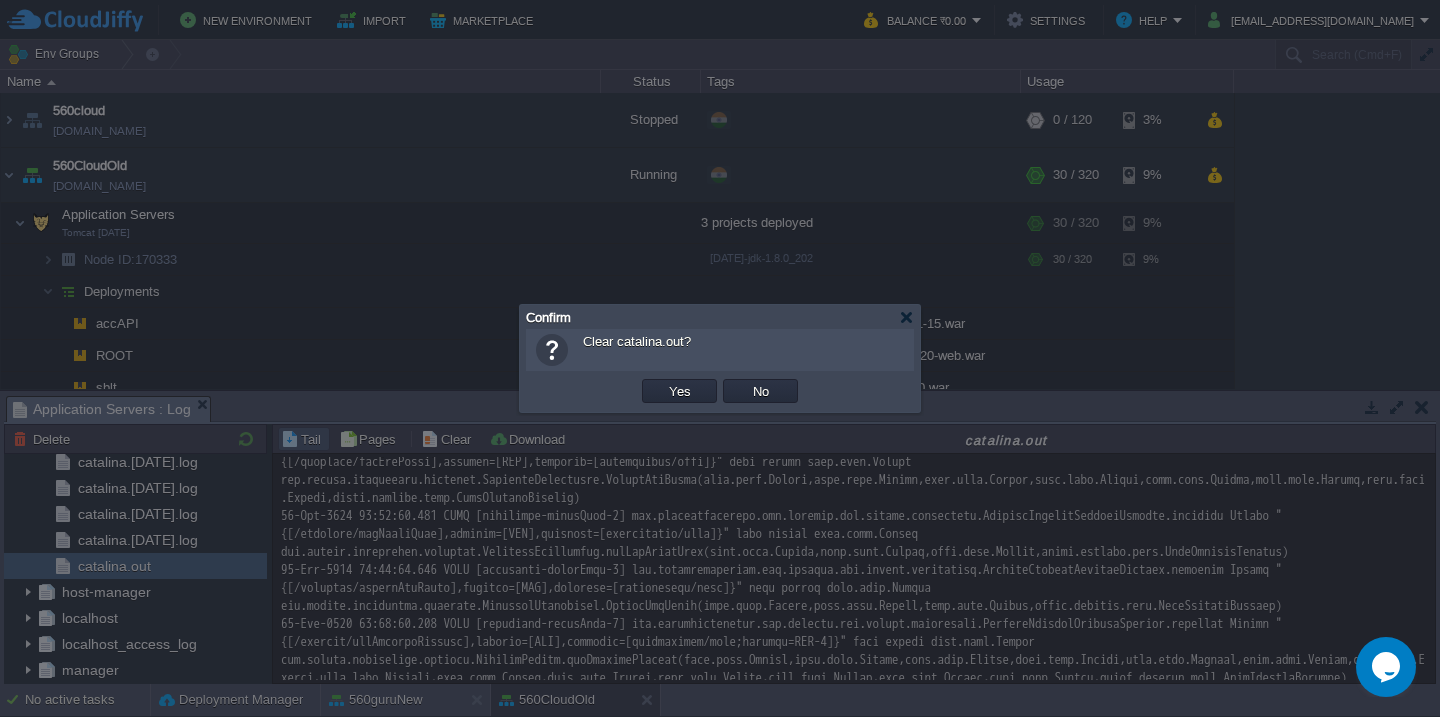 type 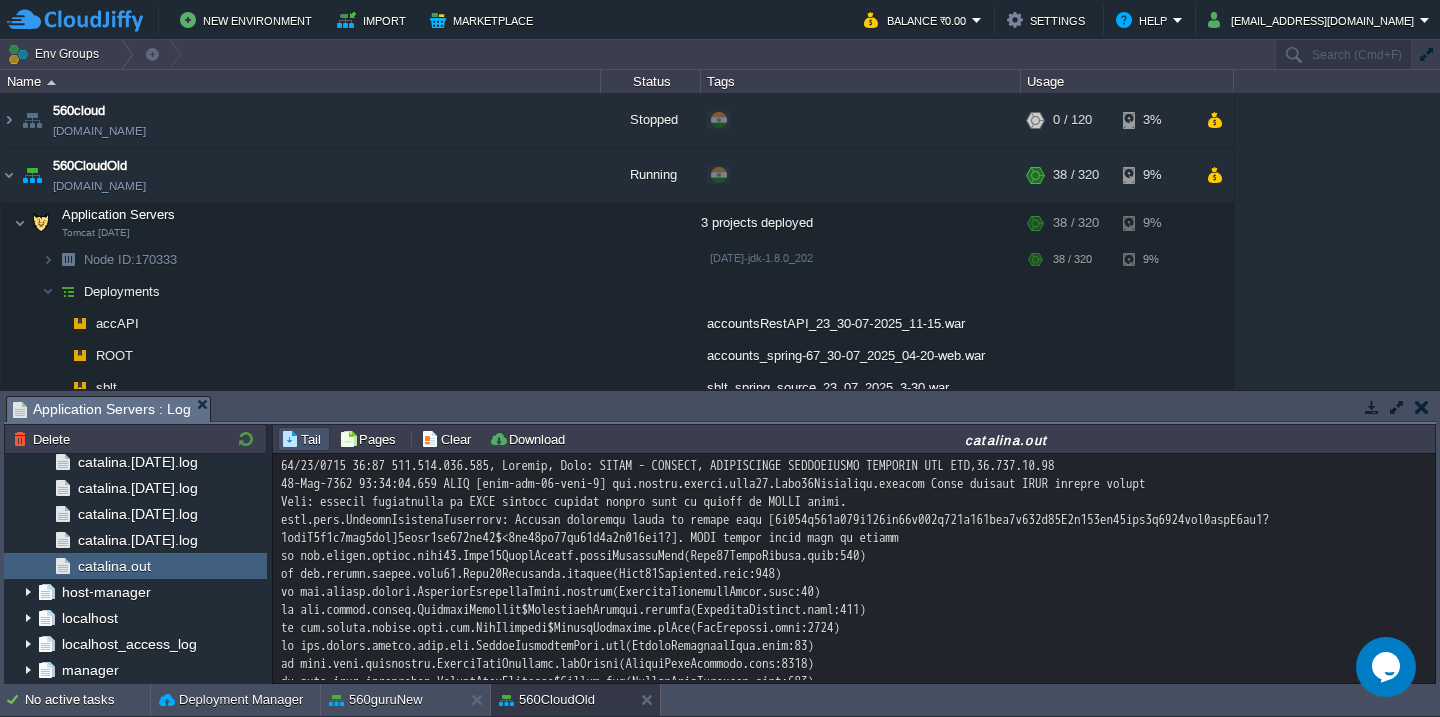 scroll, scrollTop: 313, scrollLeft: 0, axis: vertical 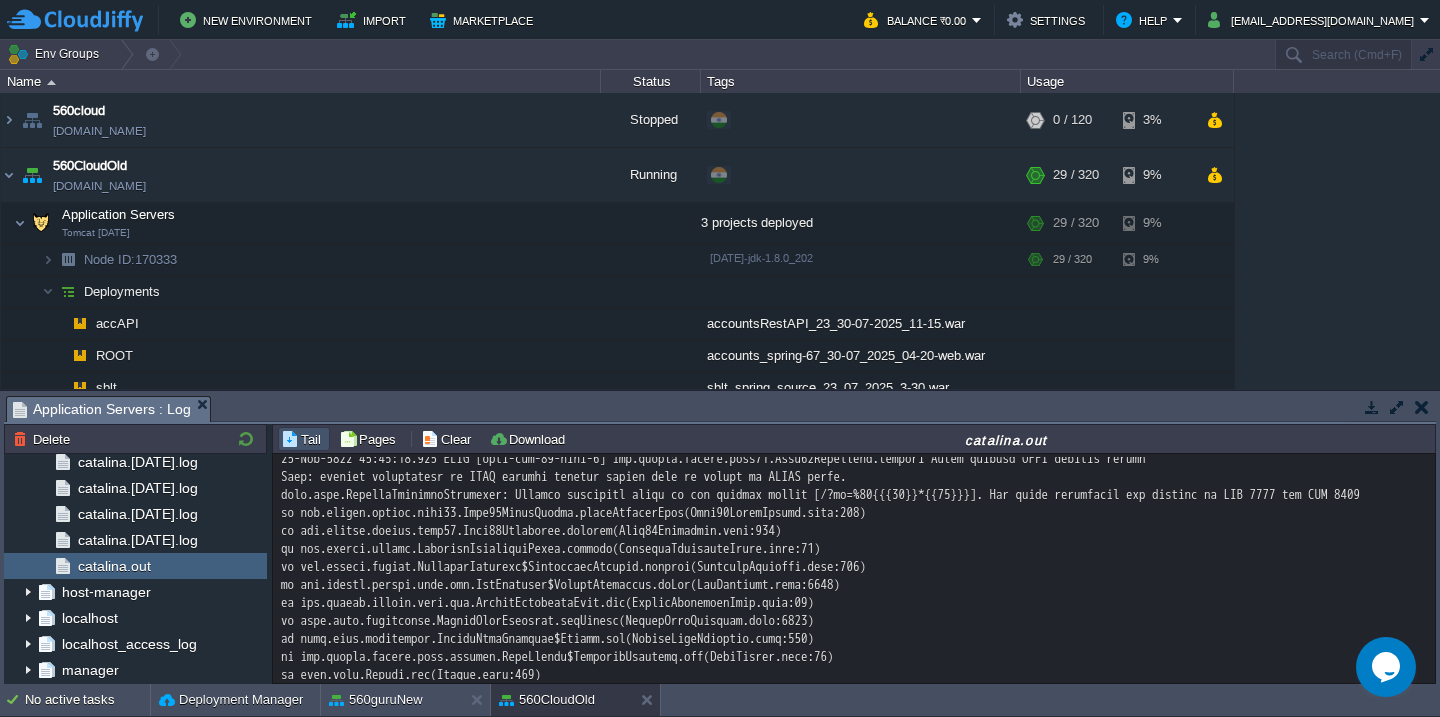 click at bounding box center (854, 1251) 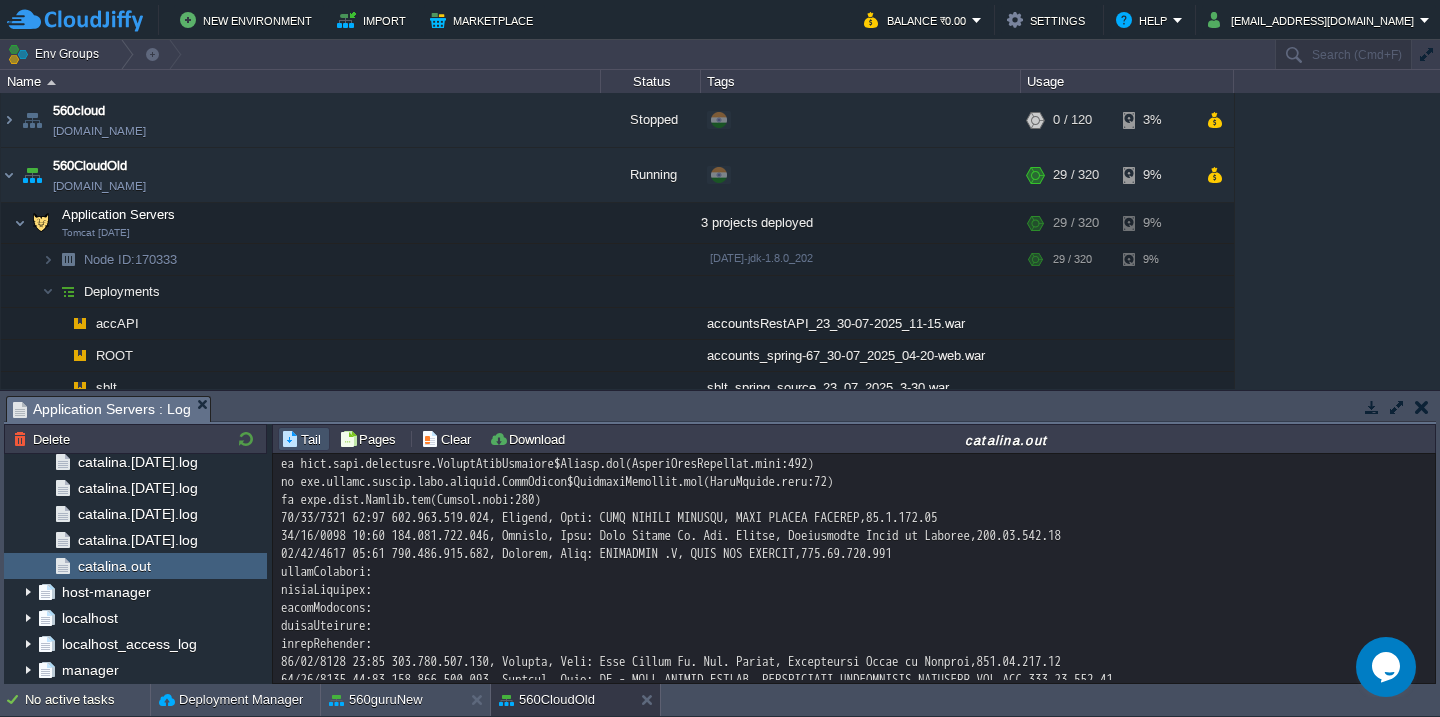 scroll, scrollTop: 1723, scrollLeft: 0, axis: vertical 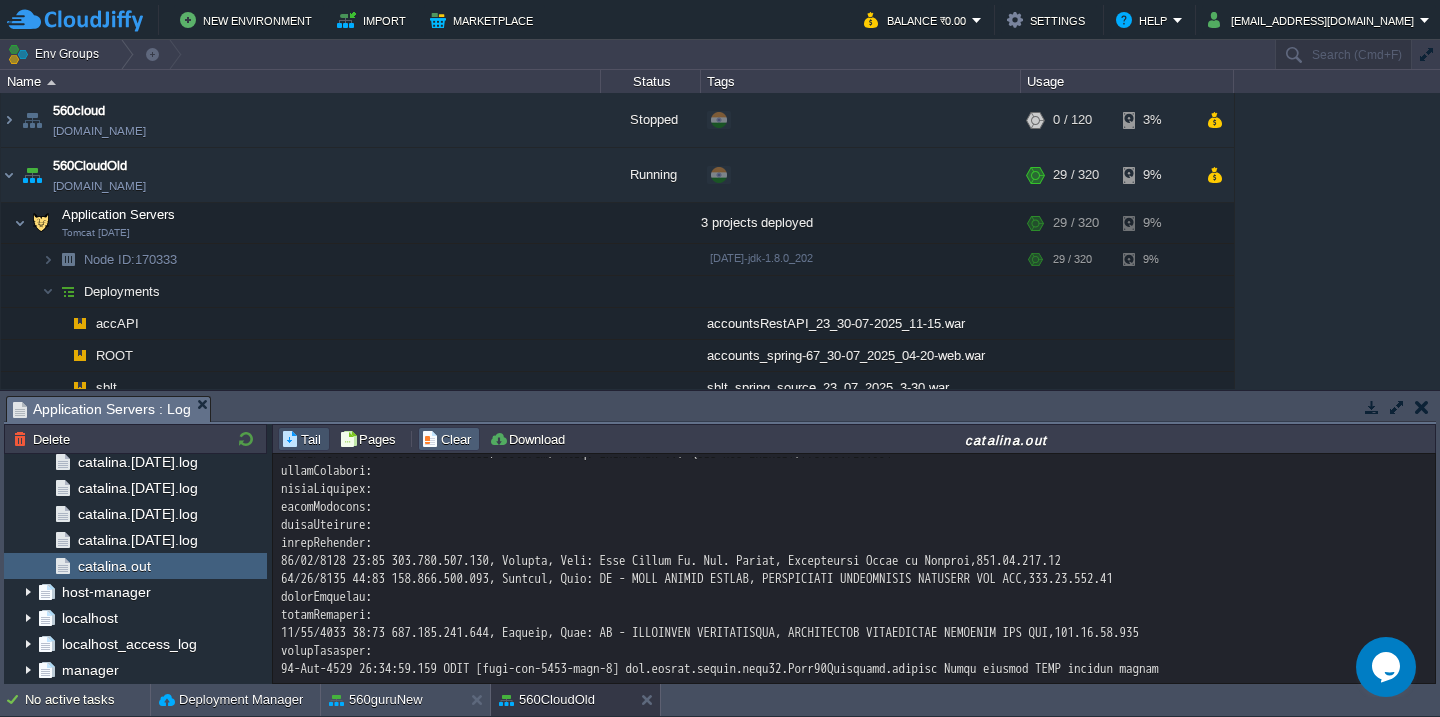 click on "Clear" at bounding box center (449, 439) 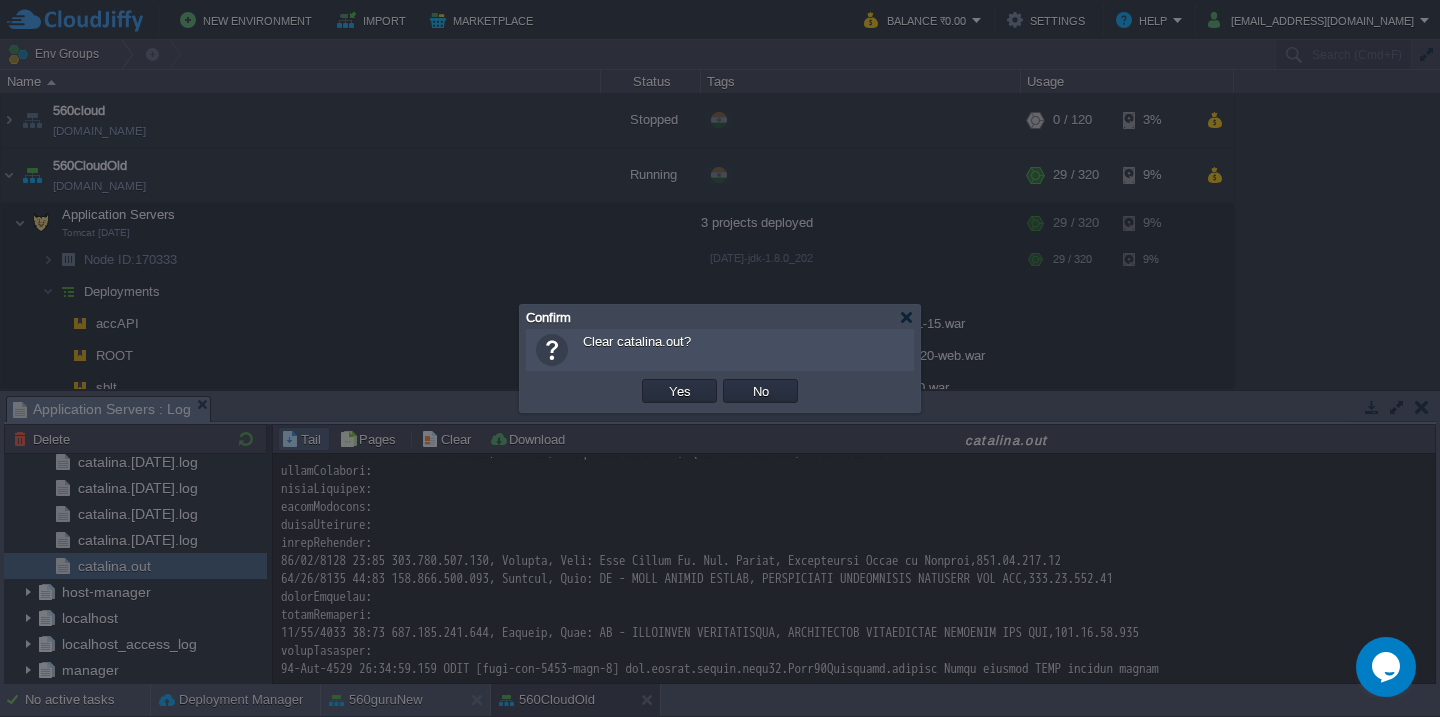 type 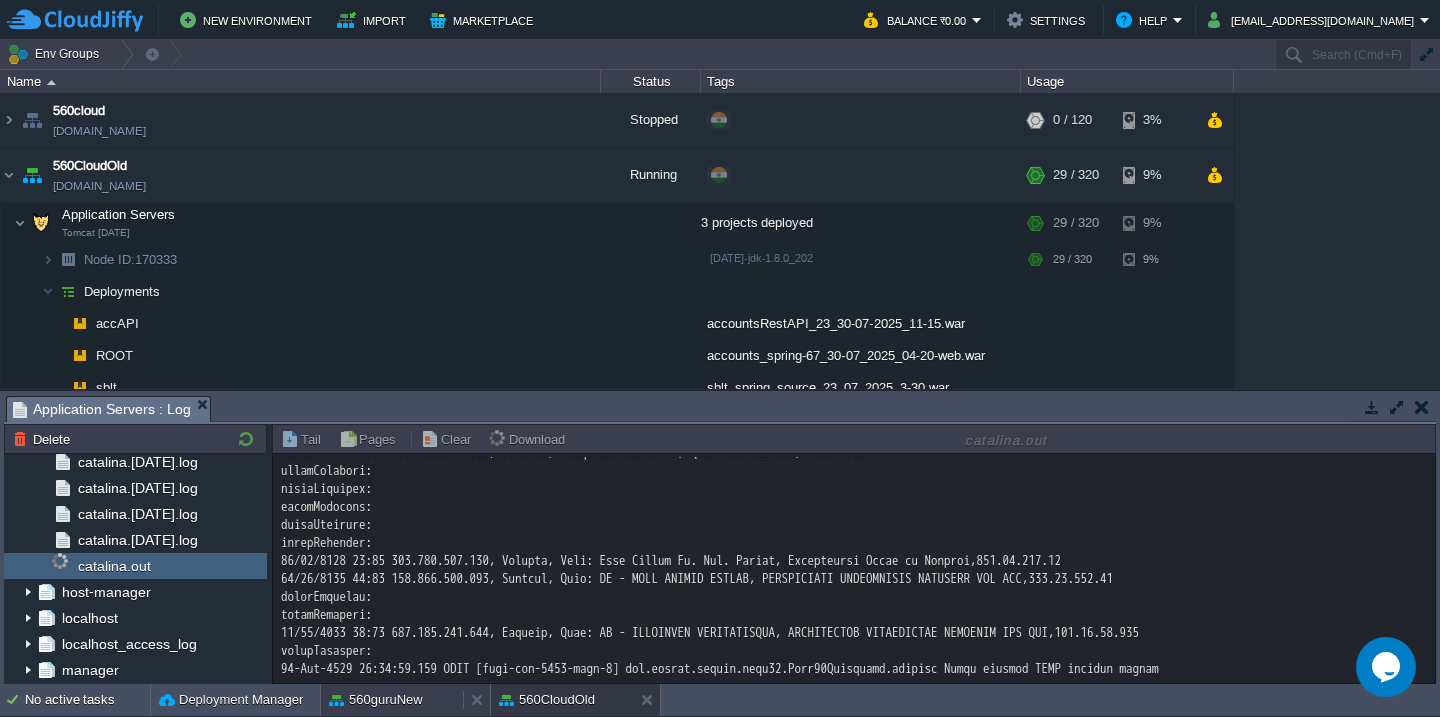 click on "560guruNew" at bounding box center (376, 700) 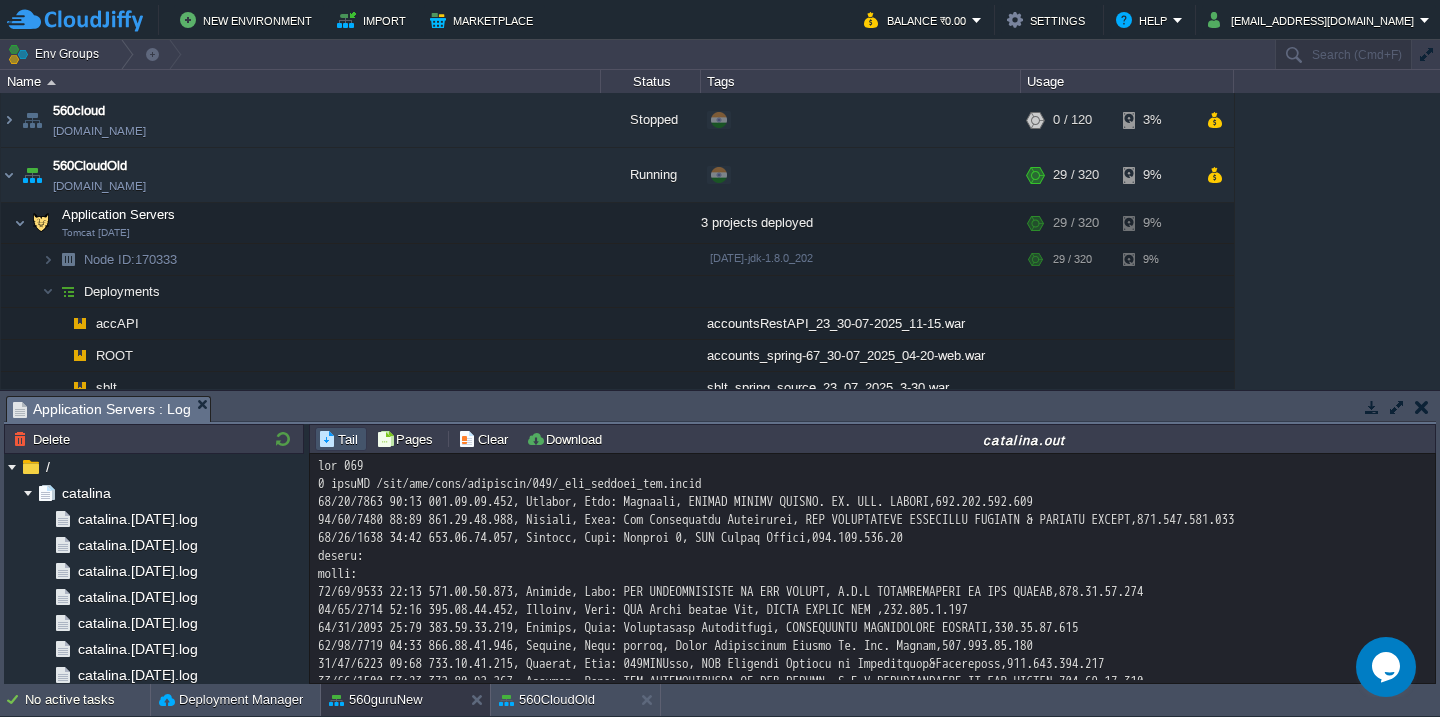 click at bounding box center [872, 6640] 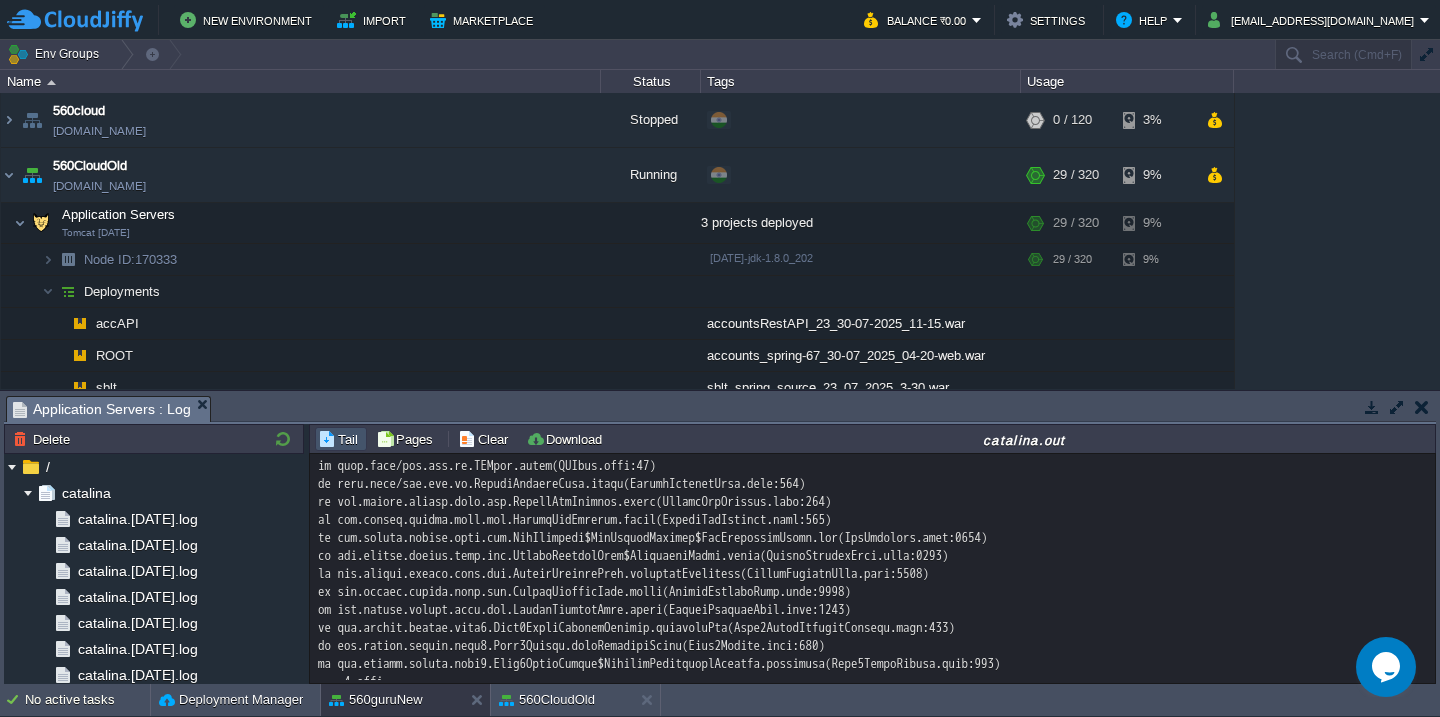 scroll, scrollTop: 10363, scrollLeft: 0, axis: vertical 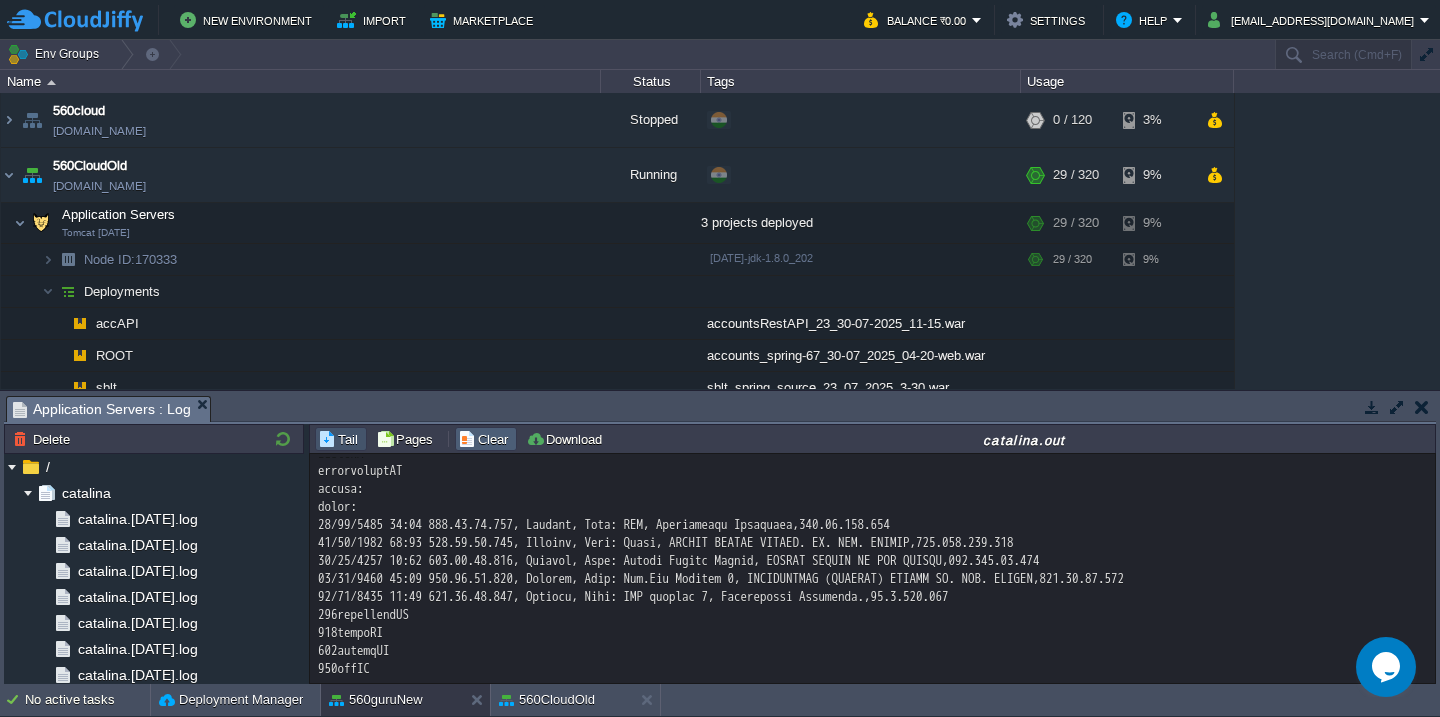 click on "Clear" at bounding box center (486, 439) 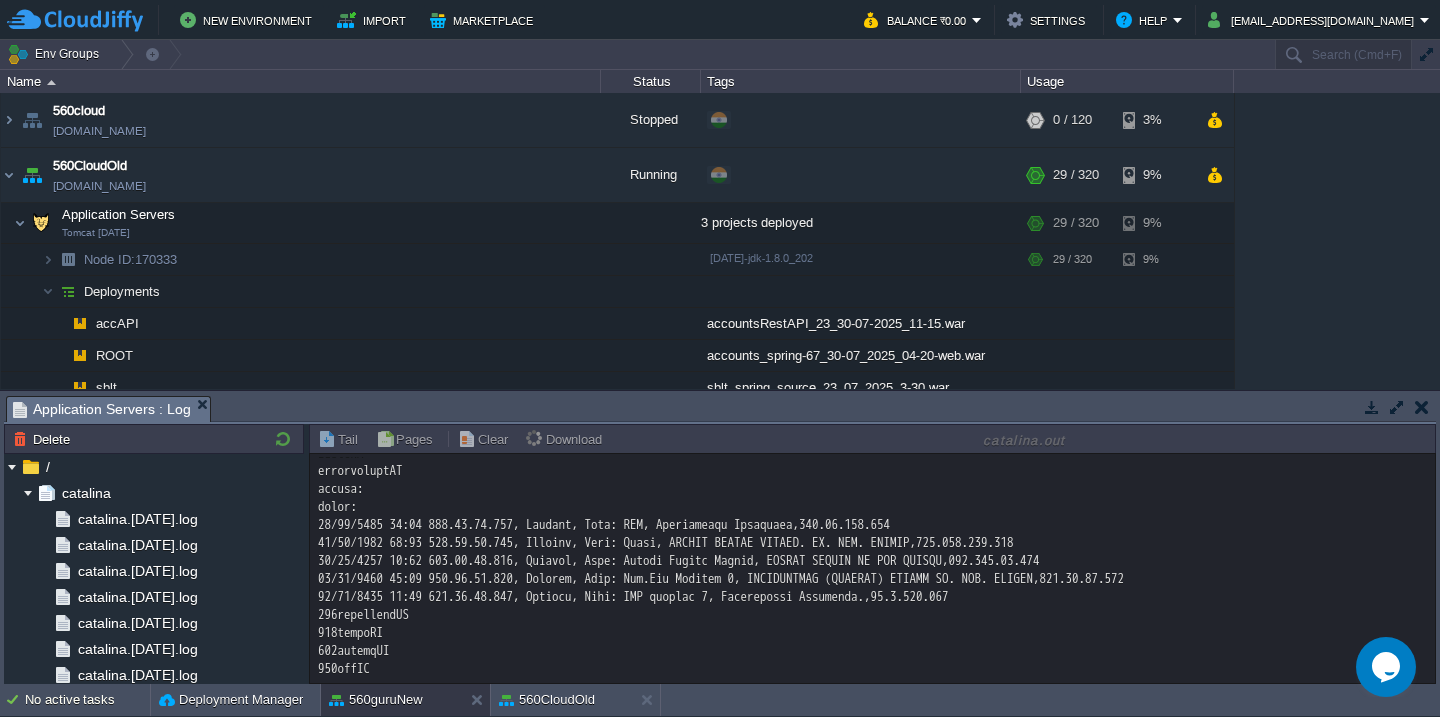scroll, scrollTop: 0, scrollLeft: 0, axis: both 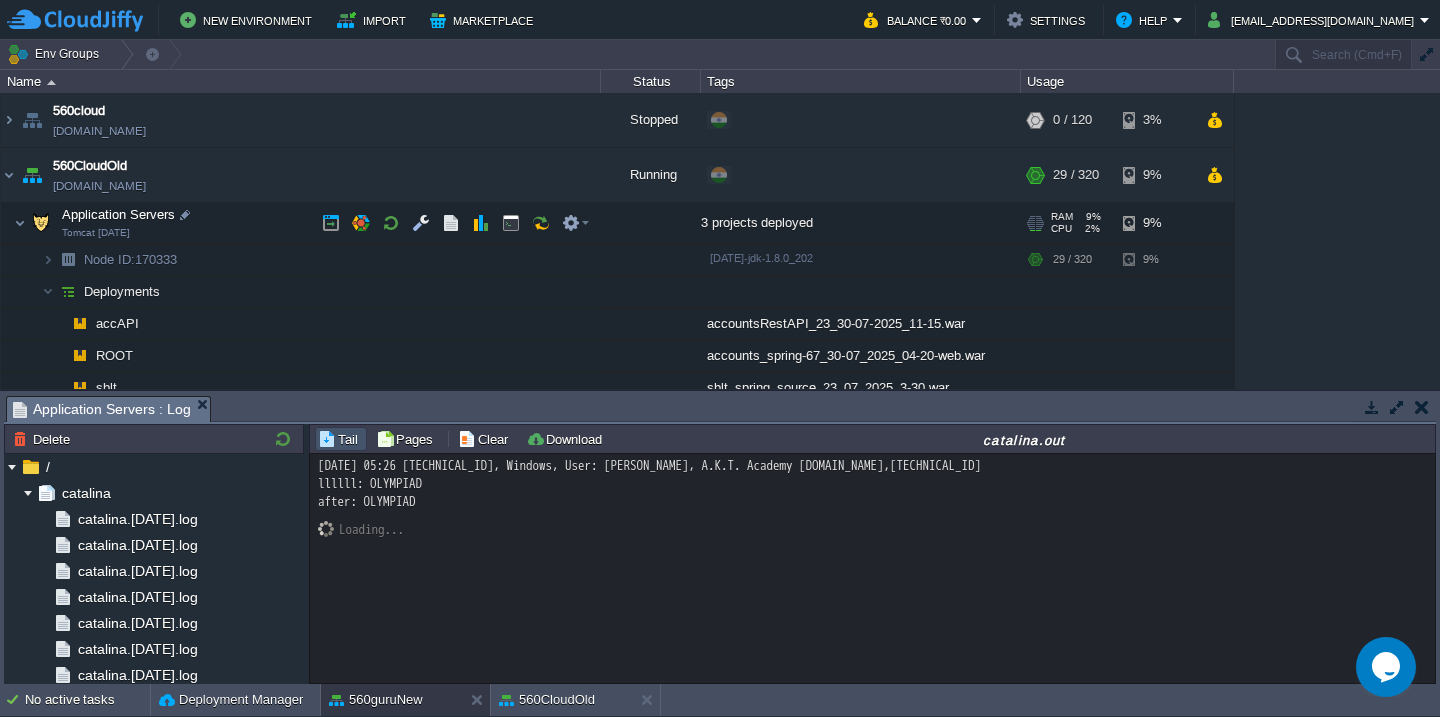 click on "Application Servers Tomcat [DATE]" at bounding box center [301, 223] 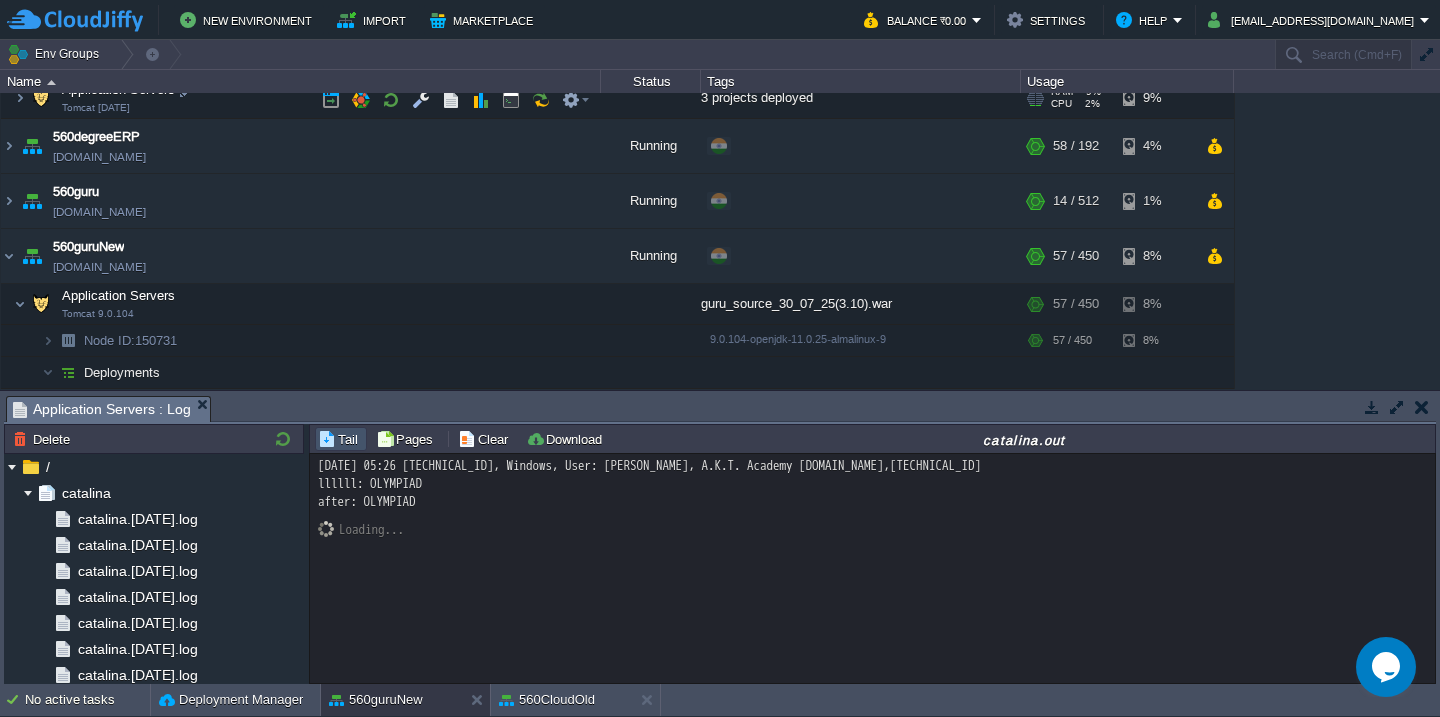 scroll, scrollTop: 0, scrollLeft: 0, axis: both 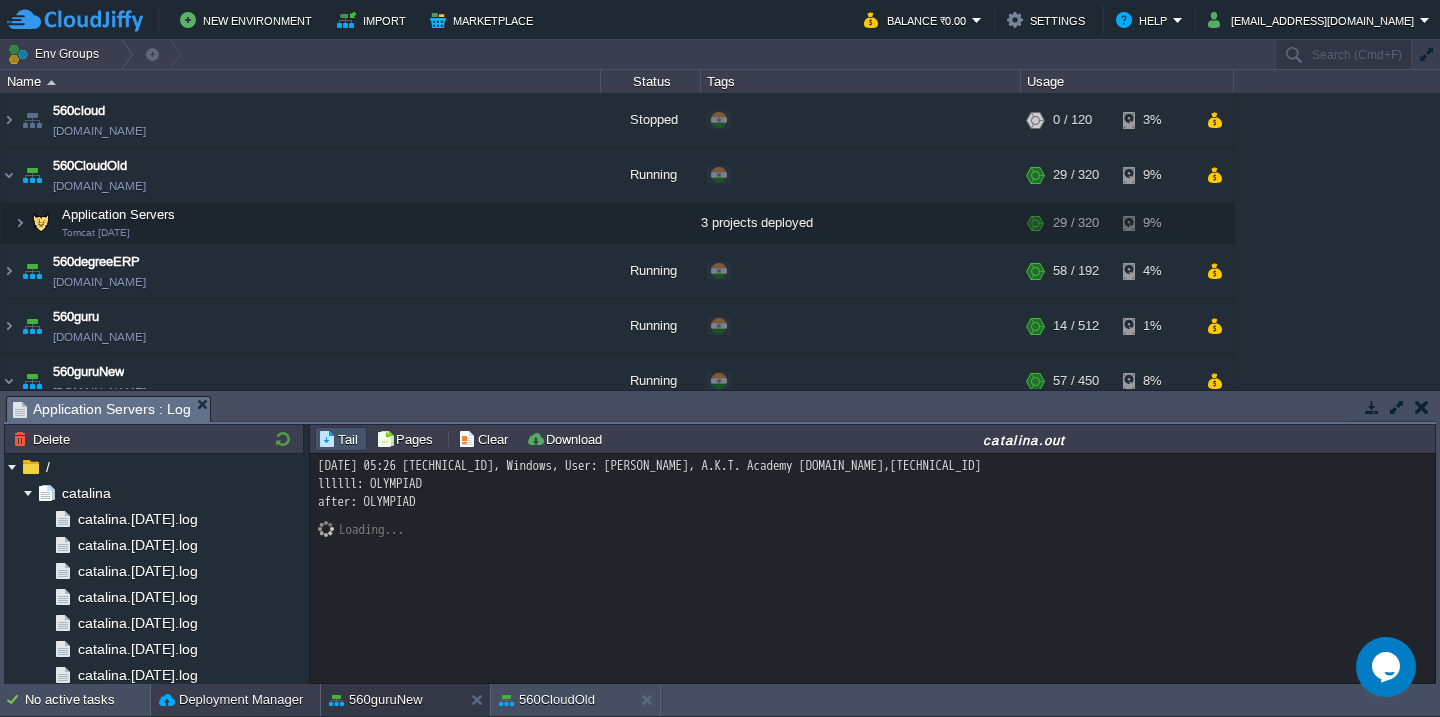 click on "Deployment Manager" at bounding box center (231, 700) 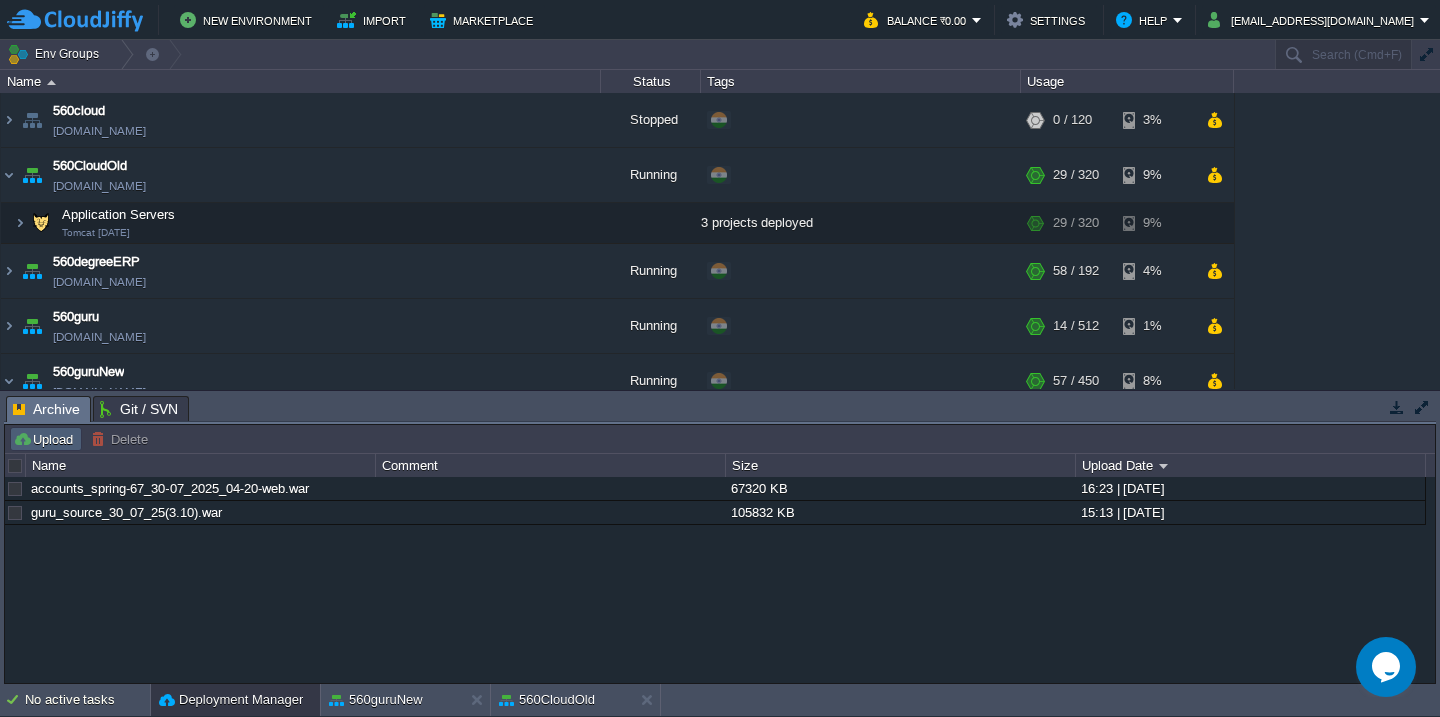 click on "Upload" at bounding box center (46, 439) 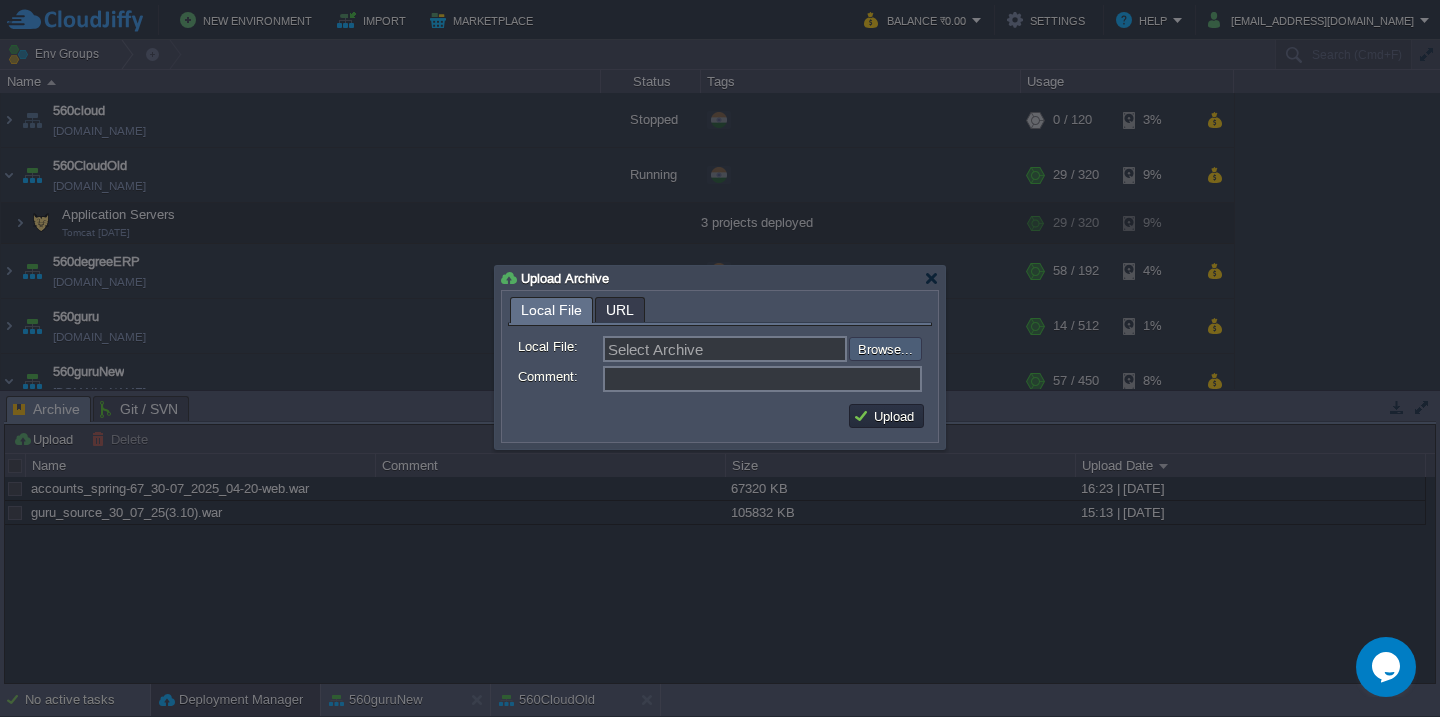click at bounding box center (795, 349) 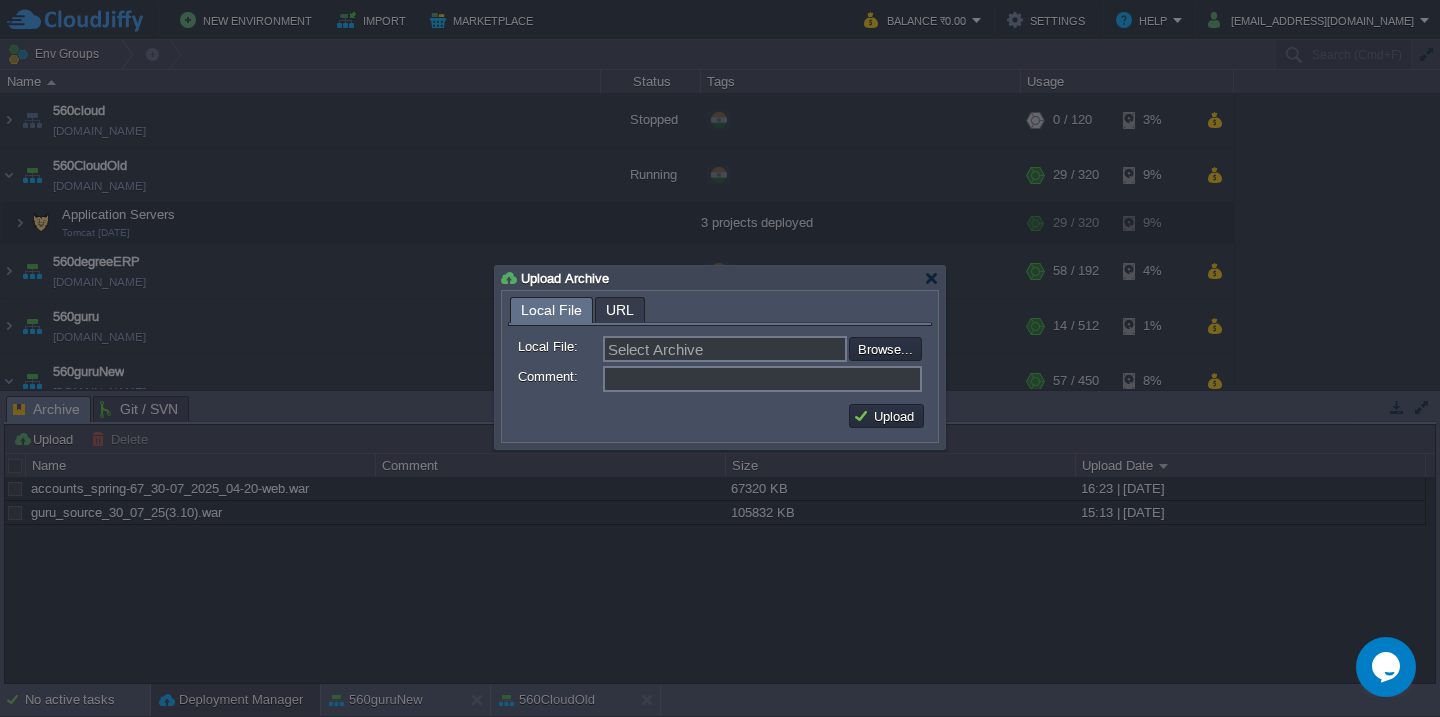 type on "C:\fakepath\HRMS_30-07-2025-17_20.war" 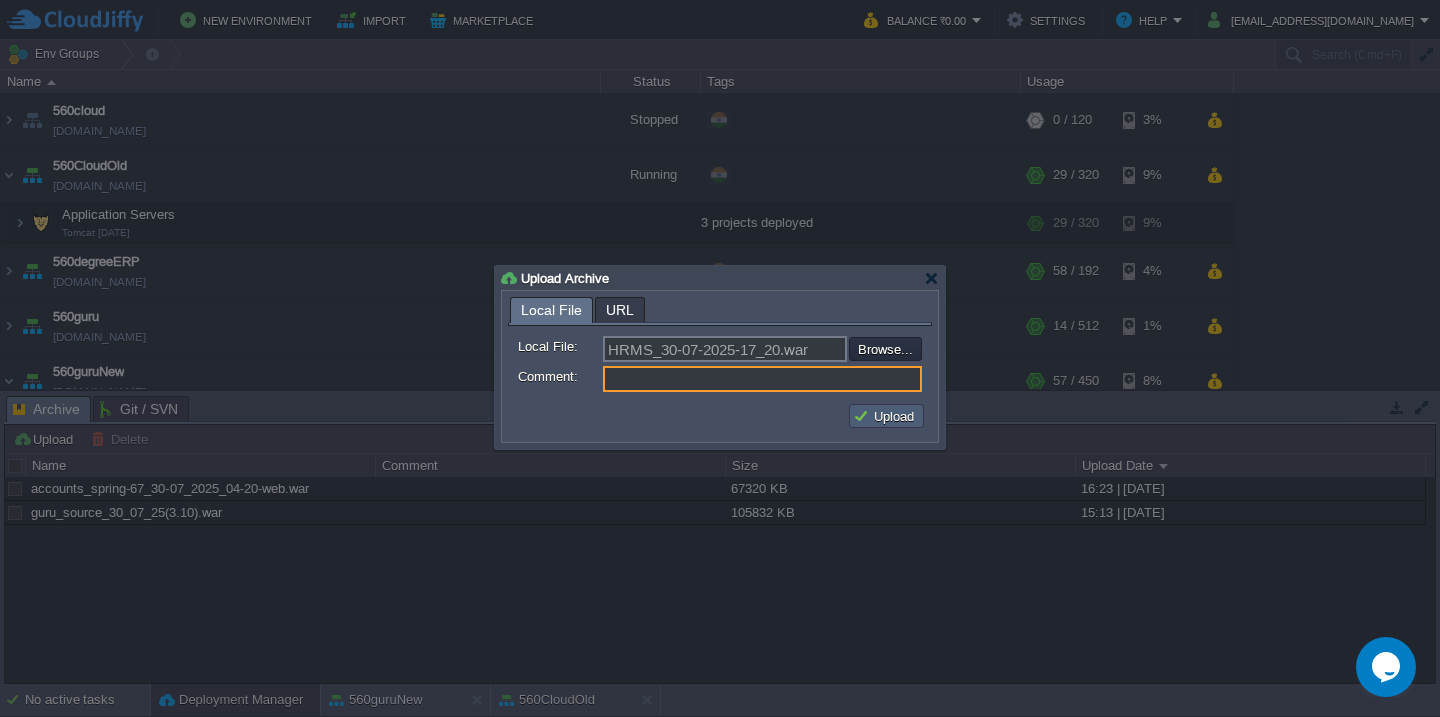 click on "Upload" at bounding box center (886, 416) 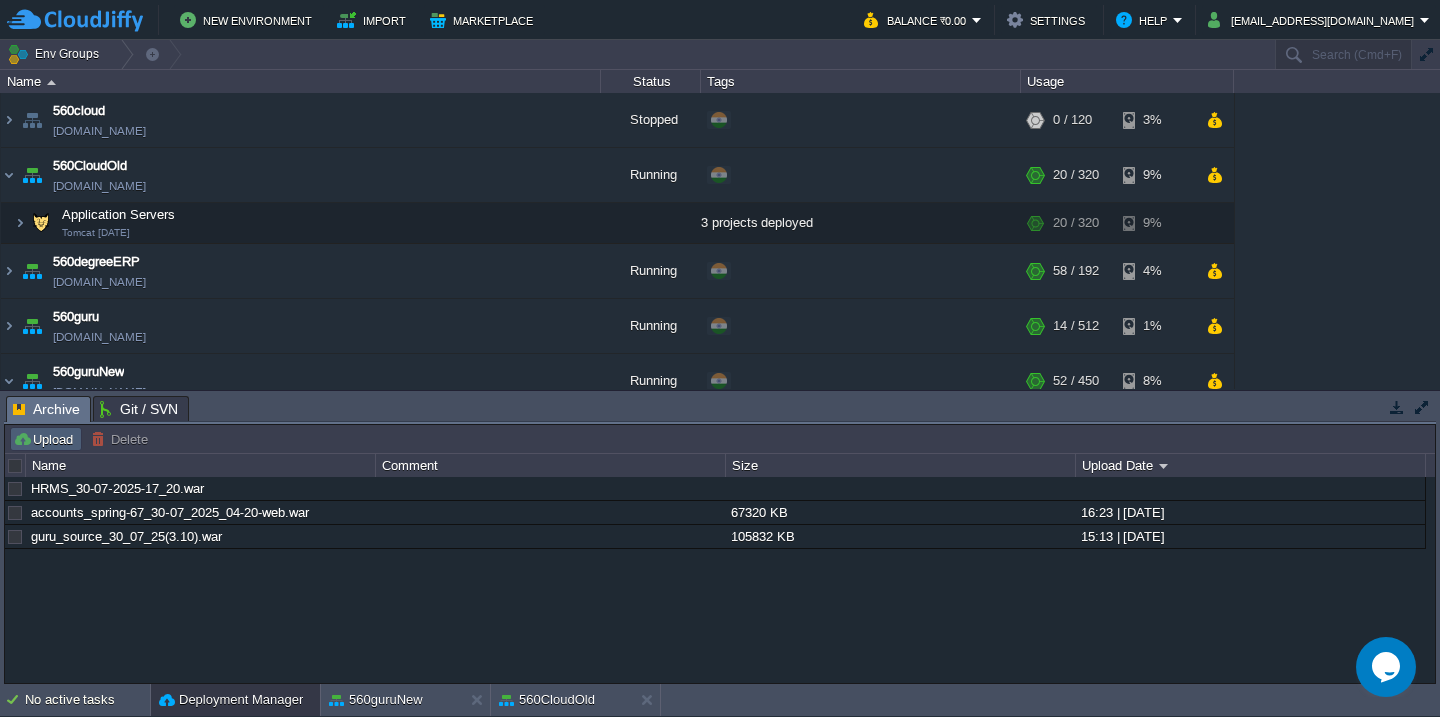 click on "Upload" at bounding box center [46, 439] 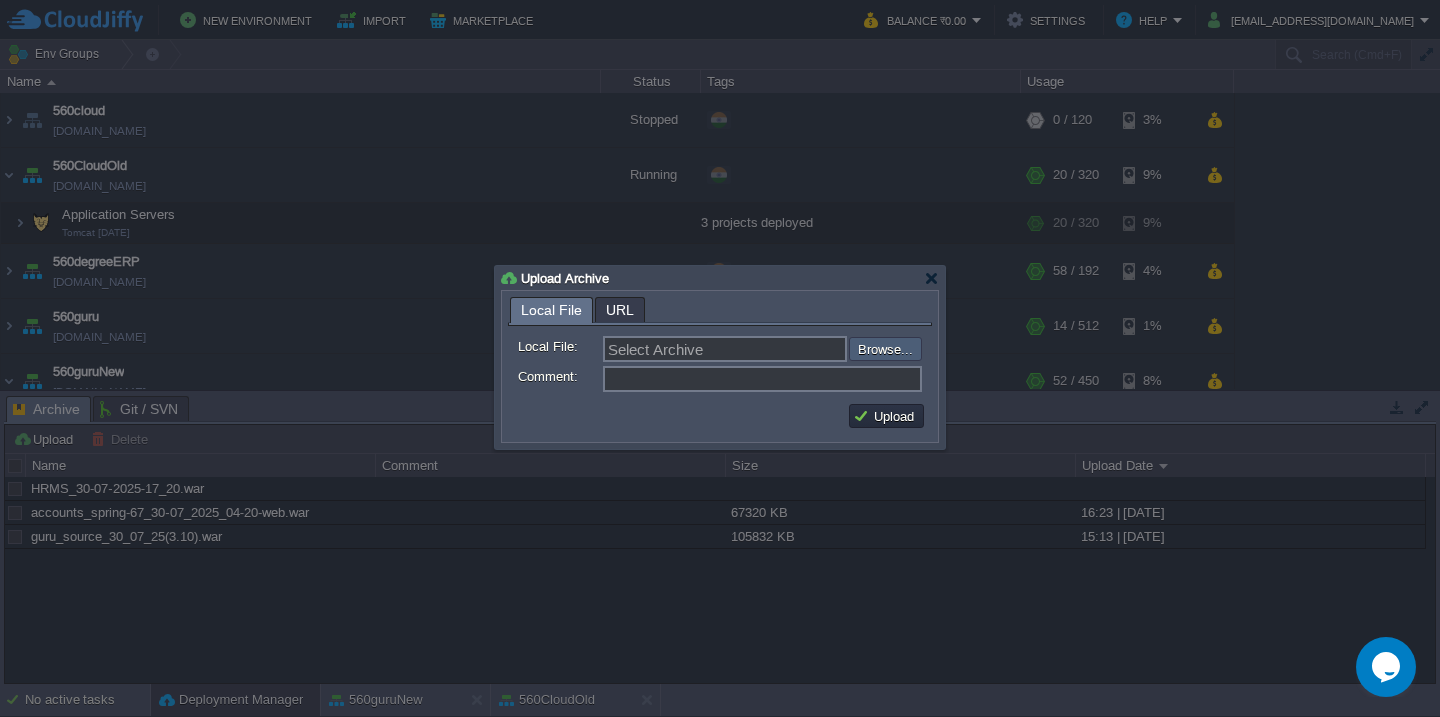 click at bounding box center (795, 349) 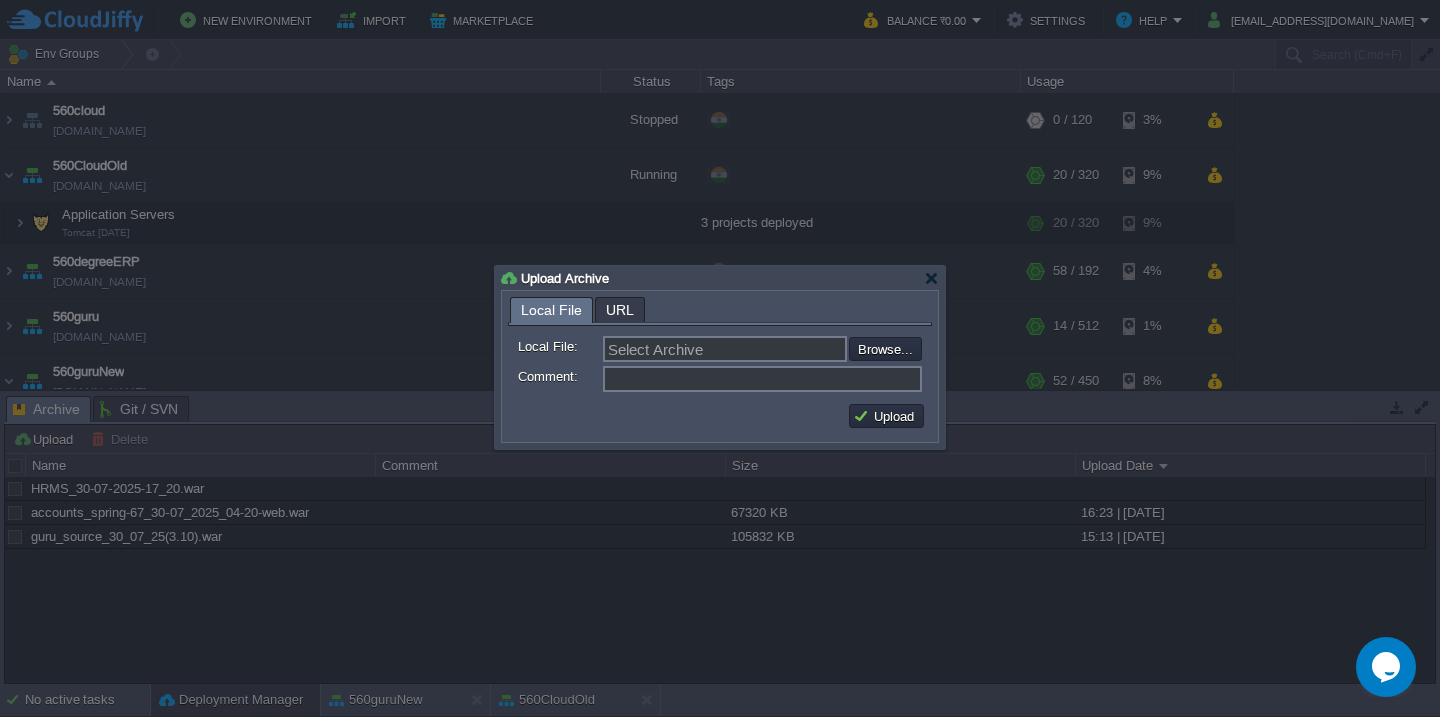 type on "C:\fakepath\HRMS_30-07-2025-17_35.war" 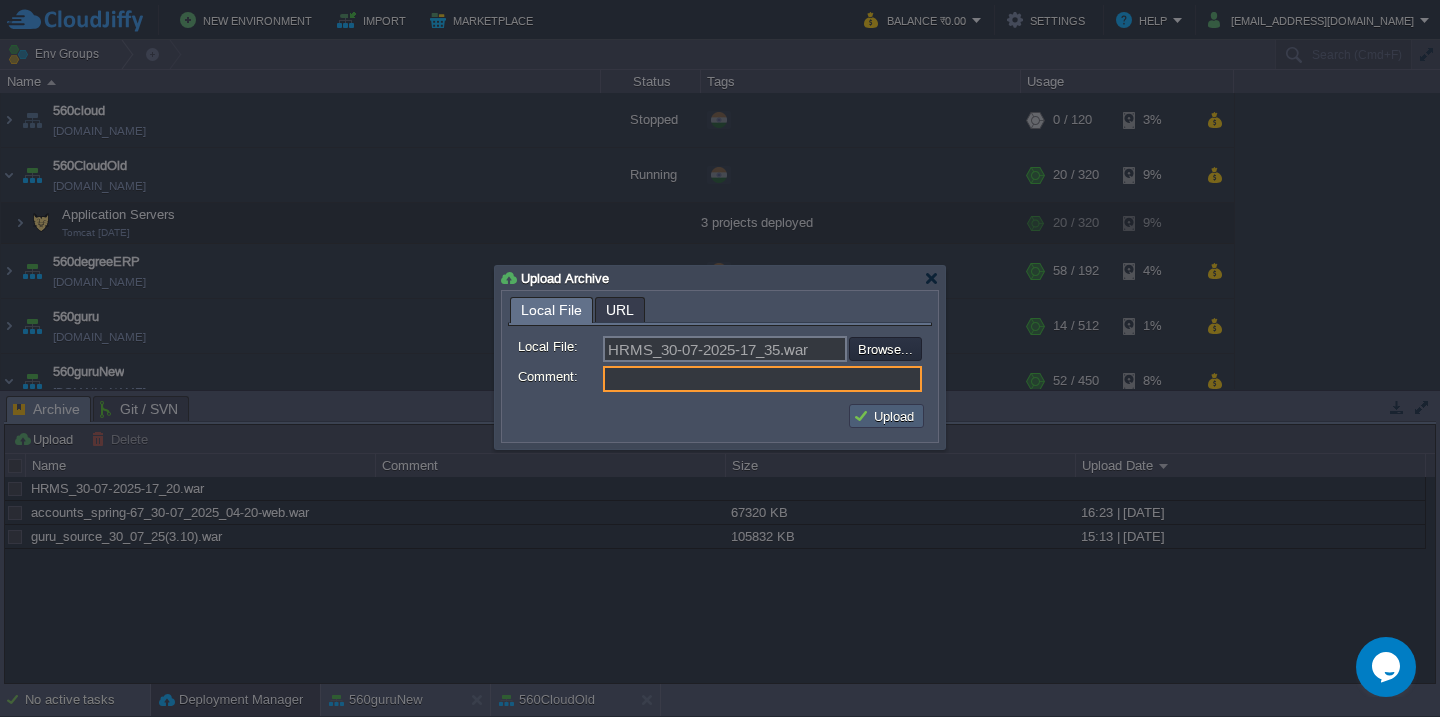 click on "Upload" at bounding box center (886, 416) 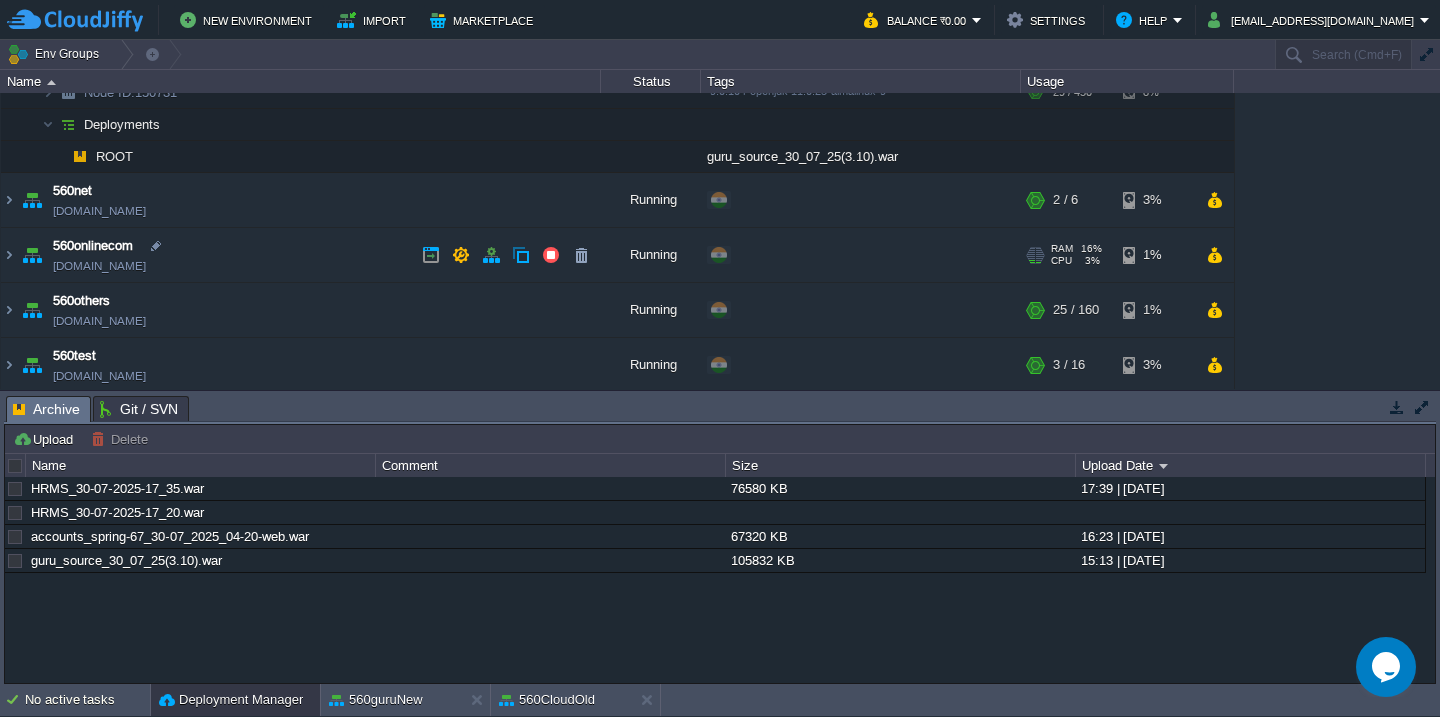 click on "560onlinecom [DOMAIN_NAME]" at bounding box center [301, 255] 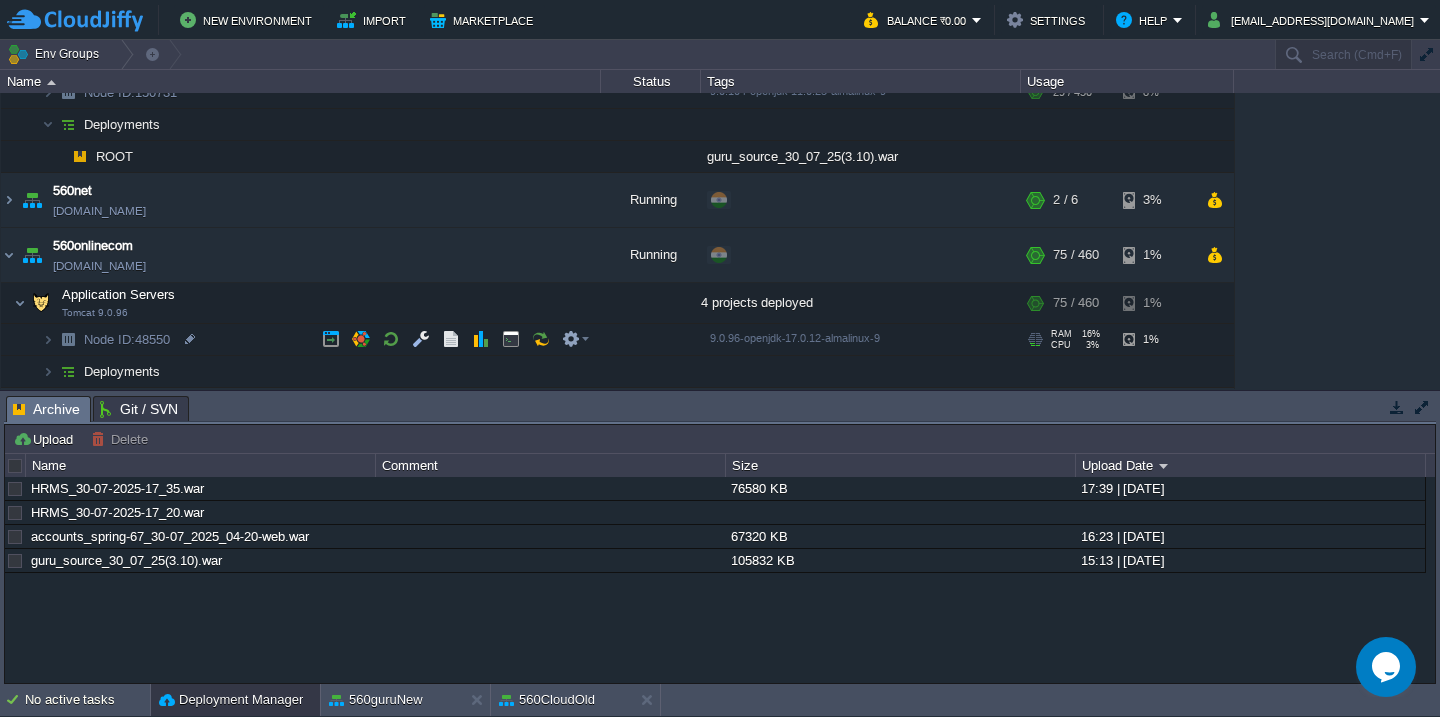 scroll, scrollTop: 552, scrollLeft: 0, axis: vertical 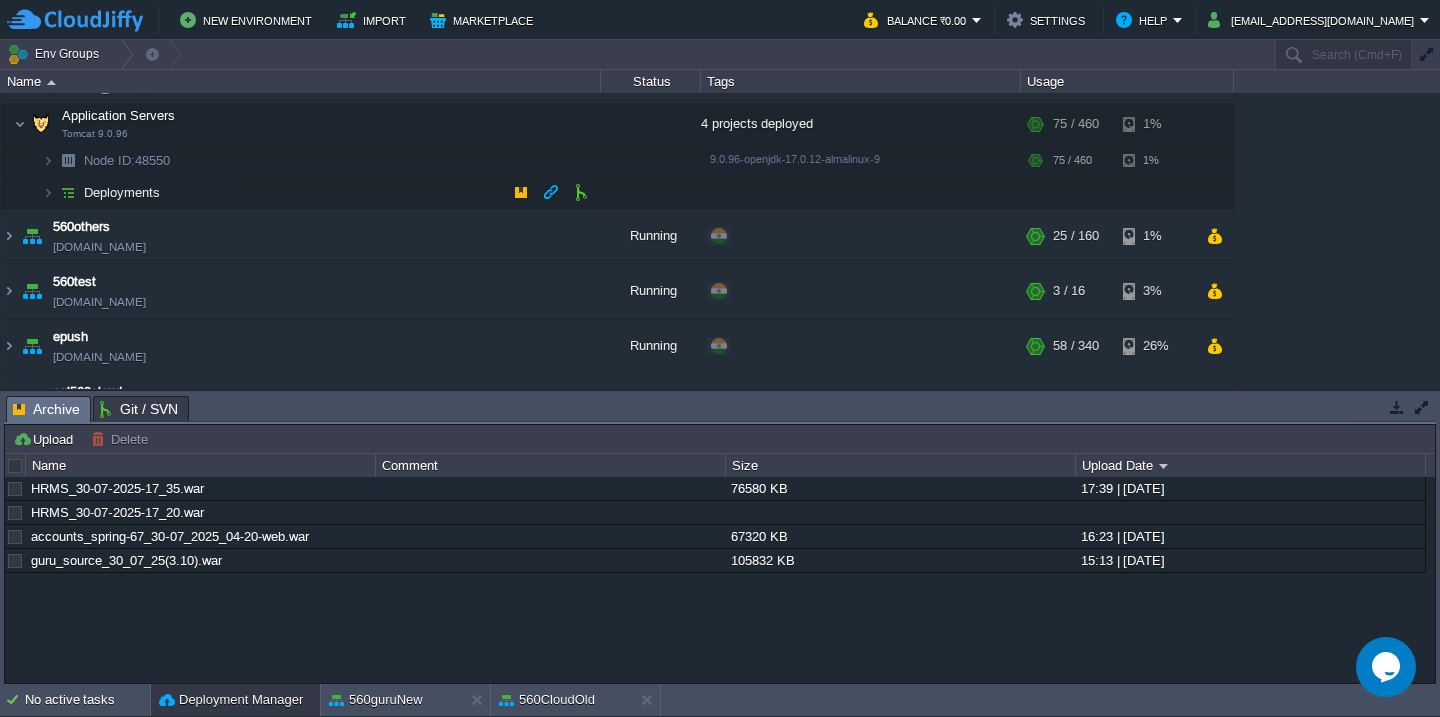 click on "Deployments" at bounding box center [301, 193] 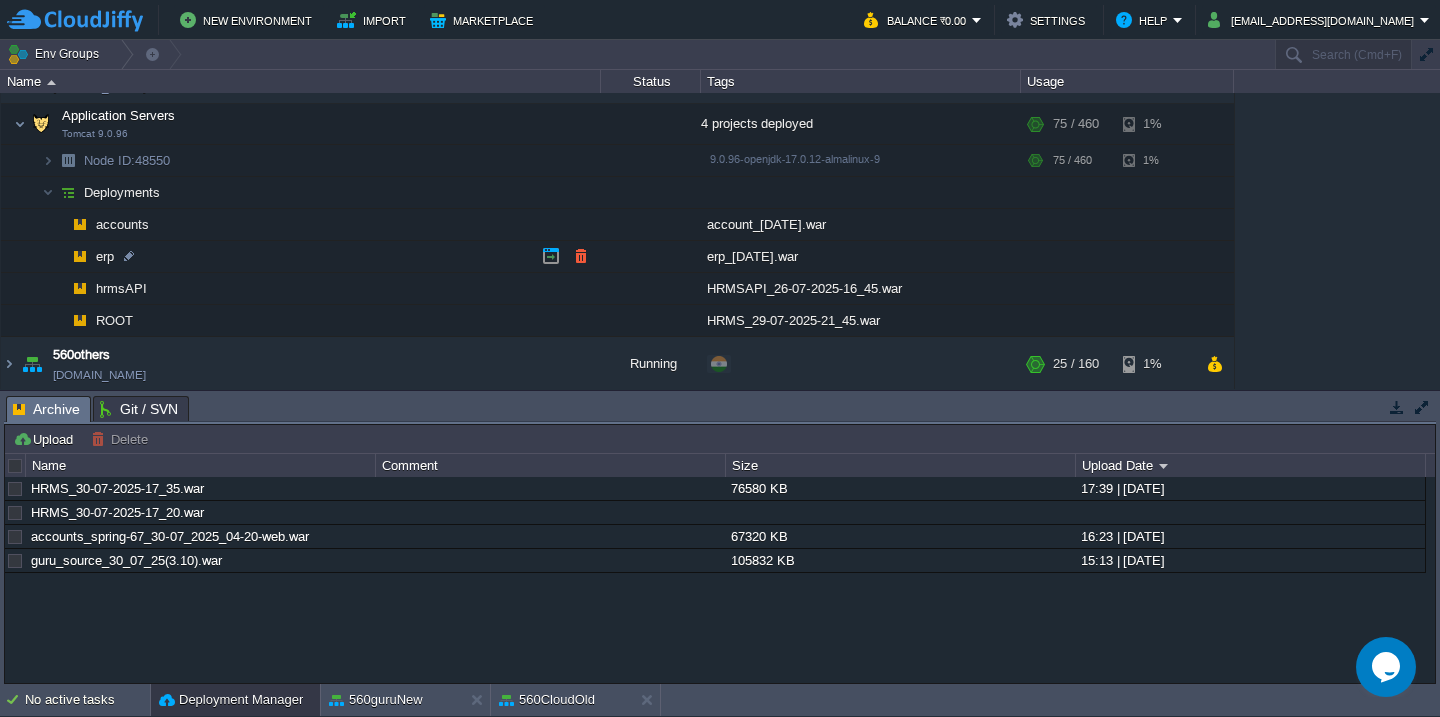 scroll, scrollTop: 638, scrollLeft: 0, axis: vertical 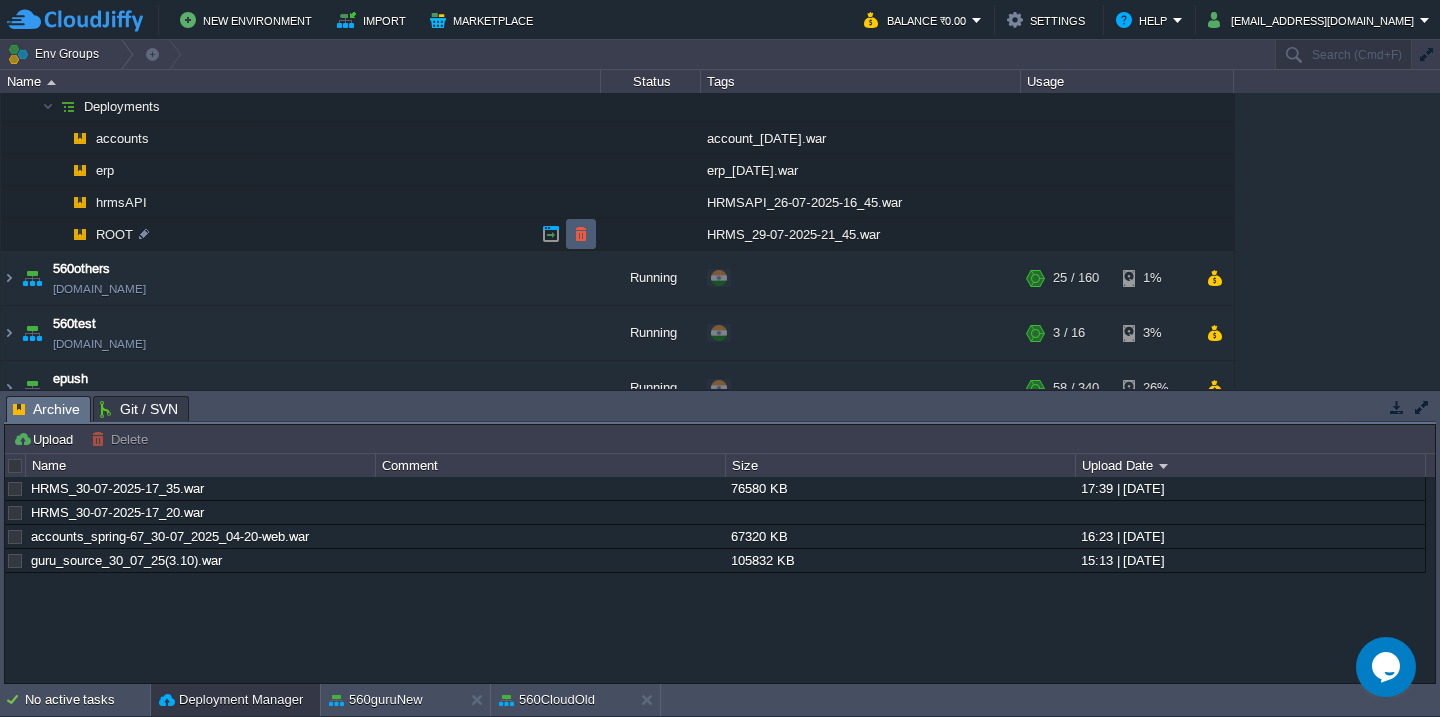 click at bounding box center (581, 234) 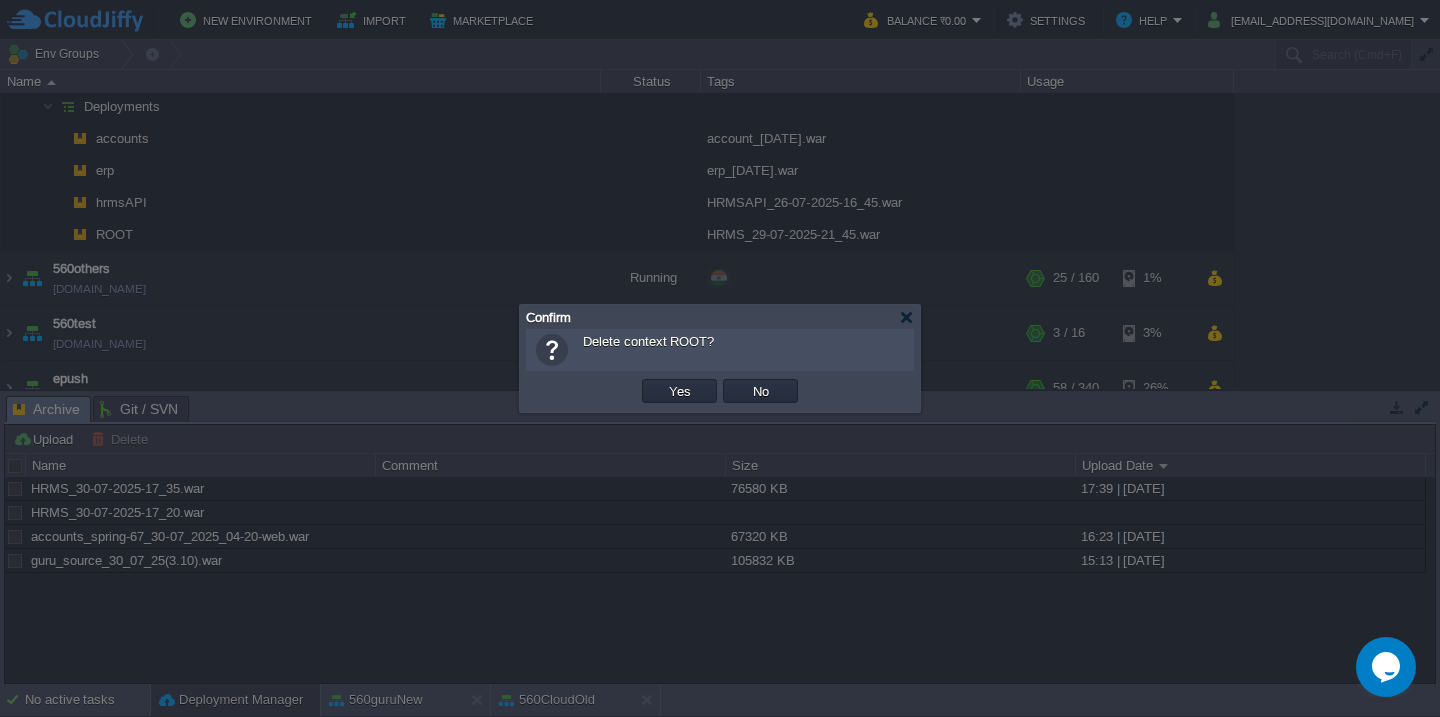 type 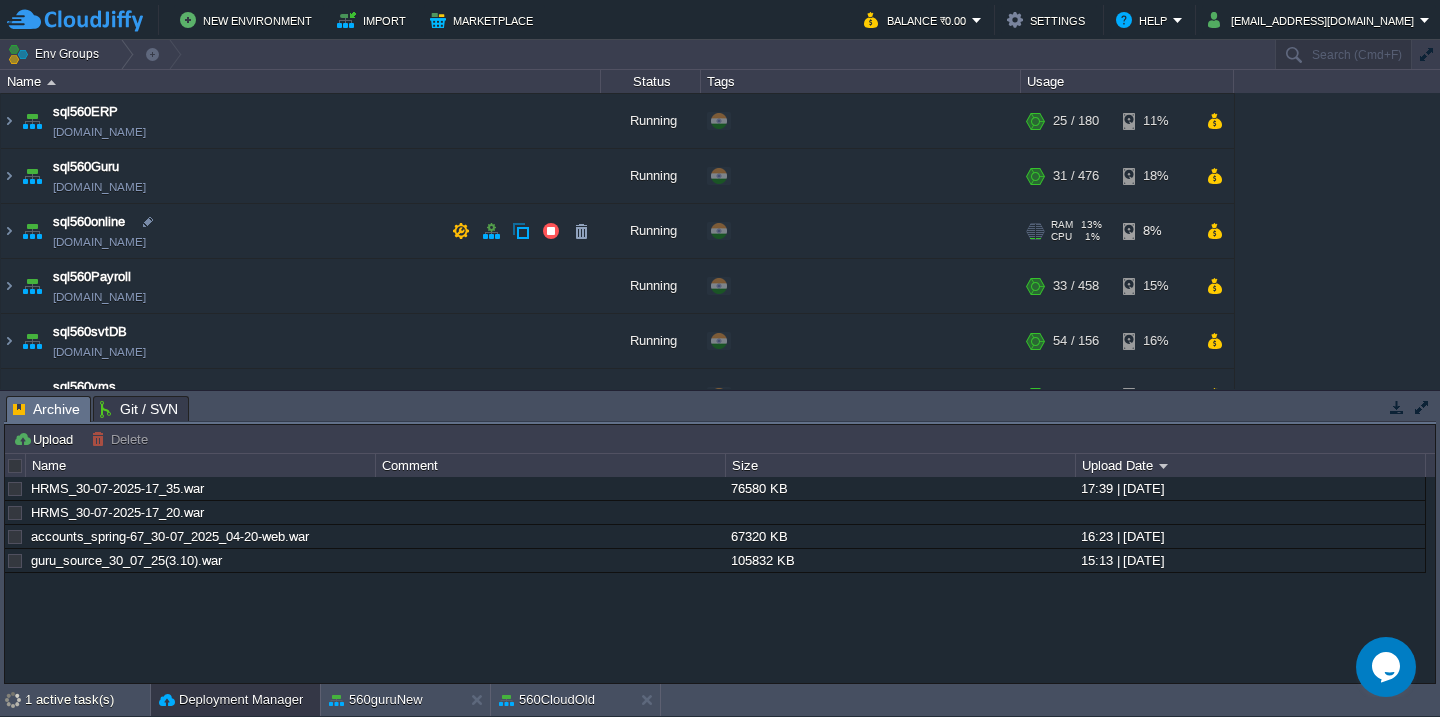 click on "sql560online [DOMAIN_NAME]" at bounding box center (301, 231) 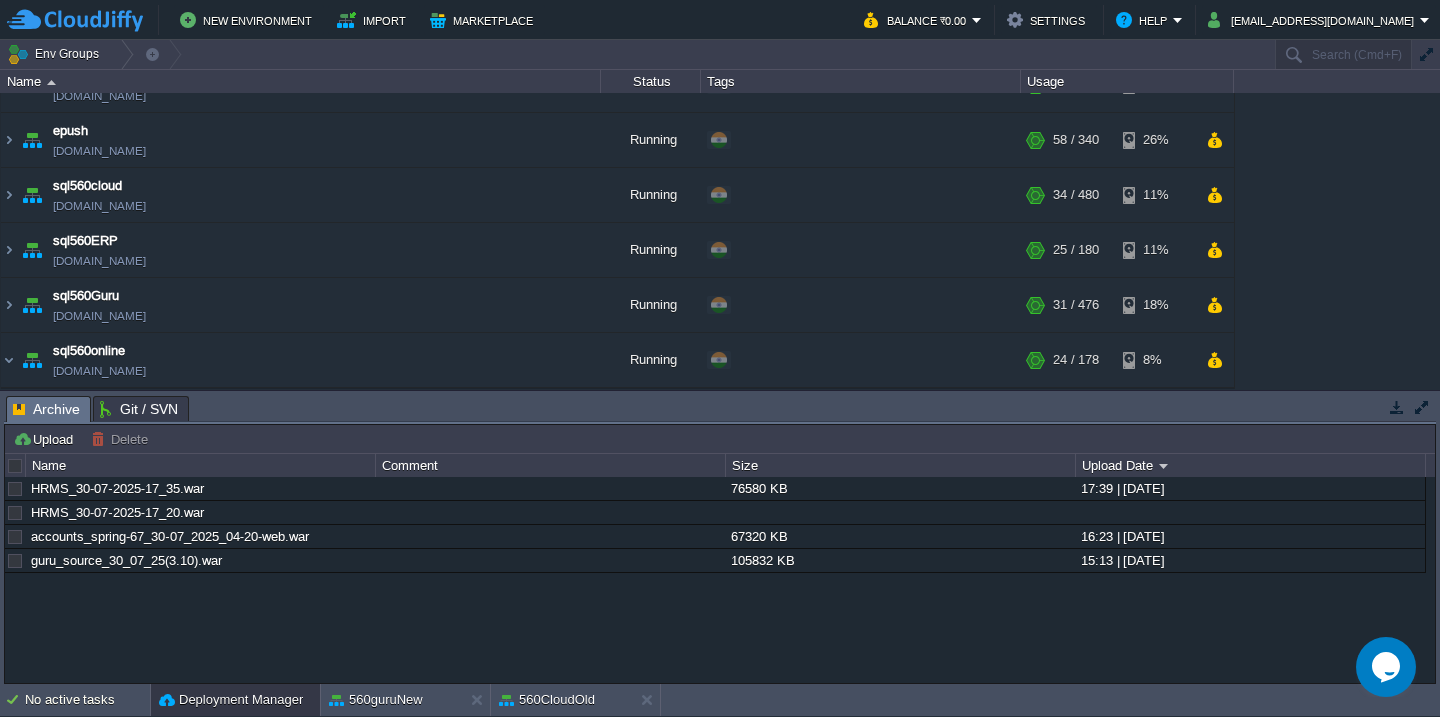 scroll, scrollTop: 1061, scrollLeft: 0, axis: vertical 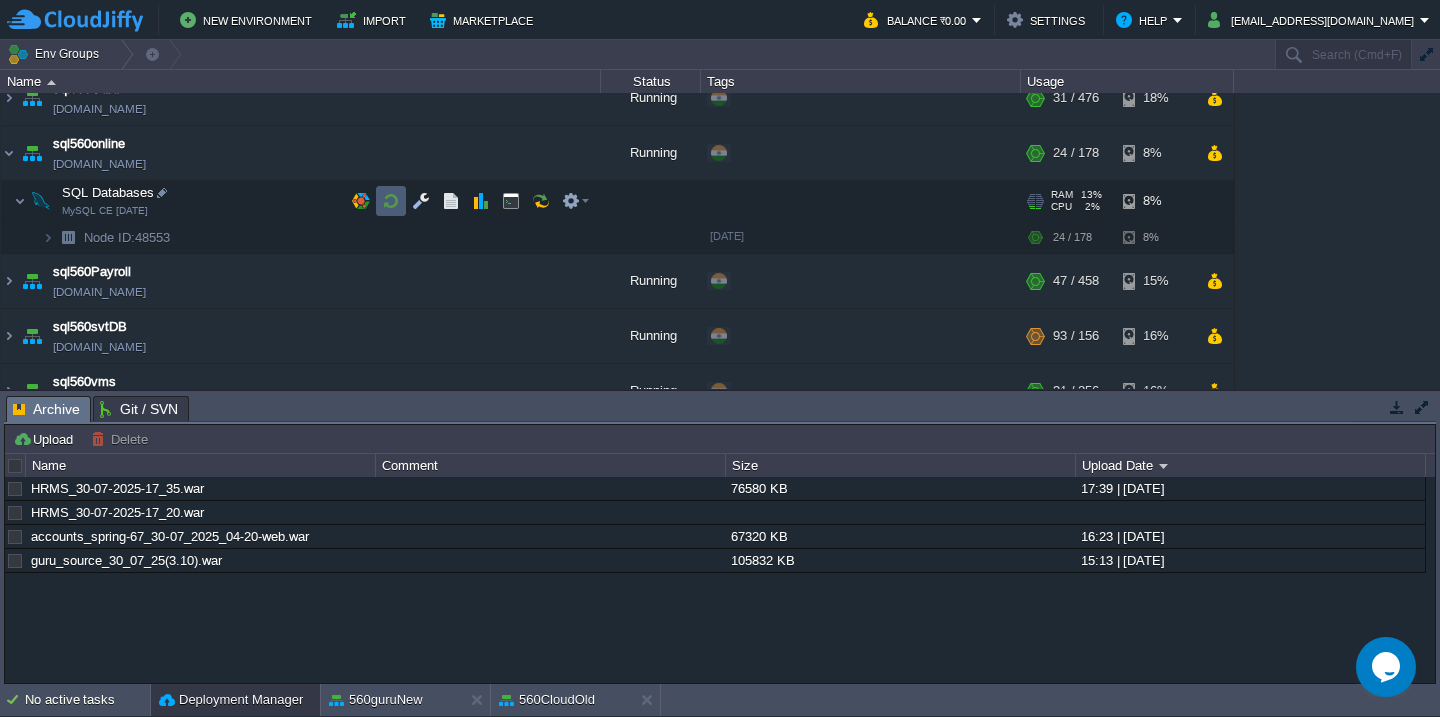 click at bounding box center [391, 201] 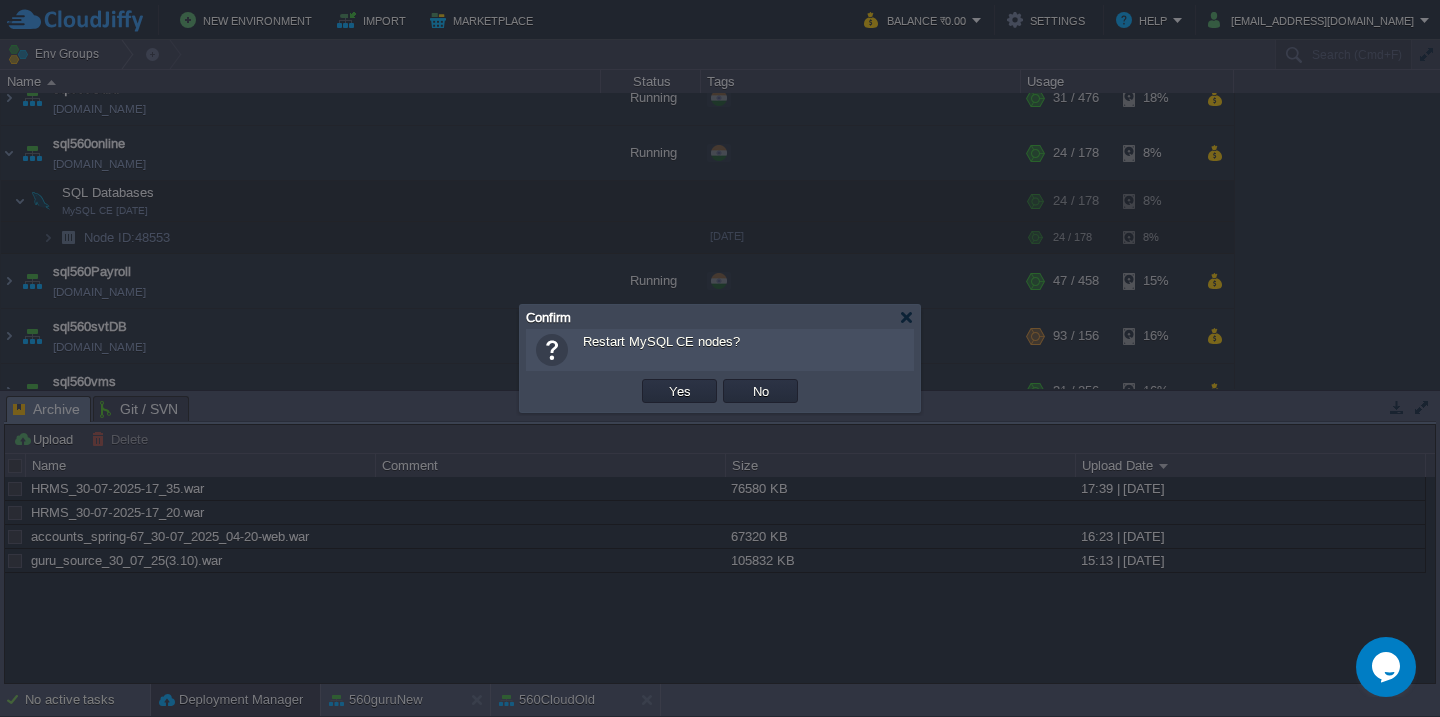 type 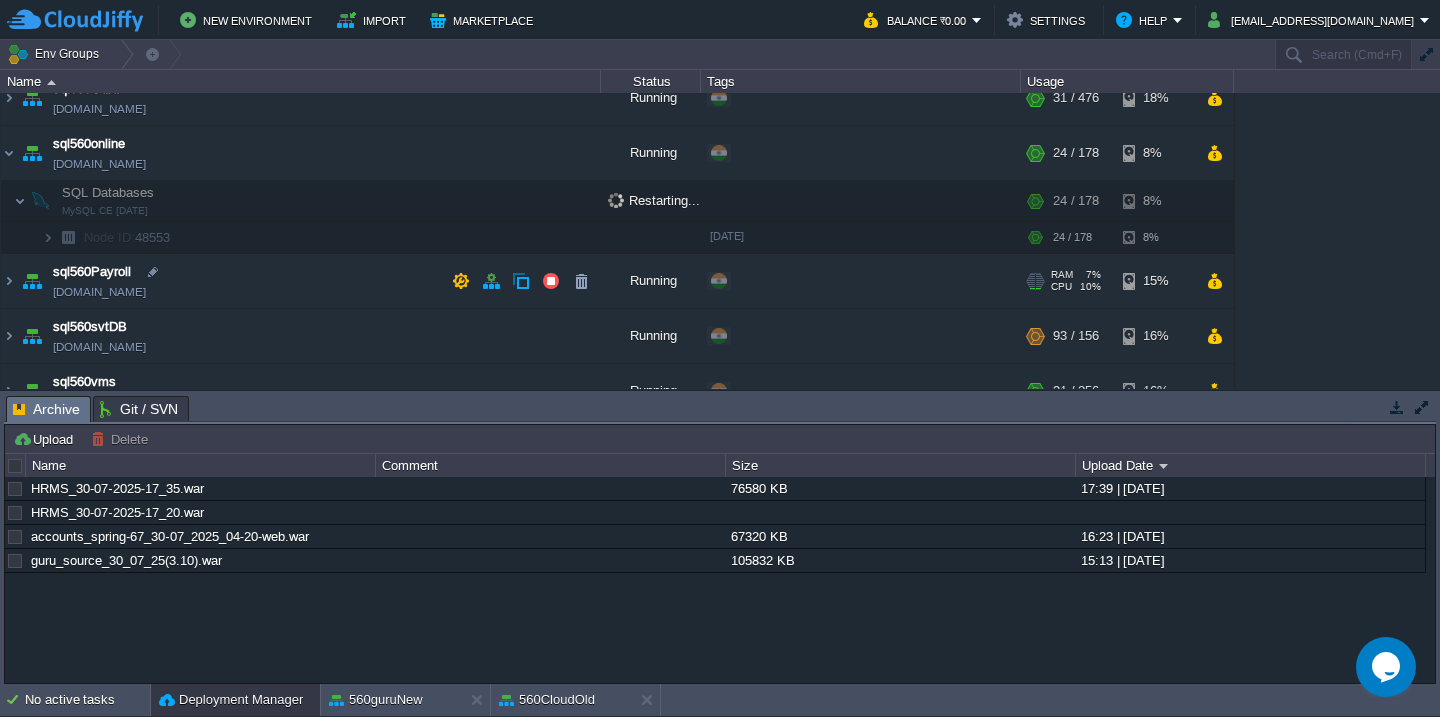 click on "sql560Payroll [DOMAIN_NAME]" at bounding box center (301, 281) 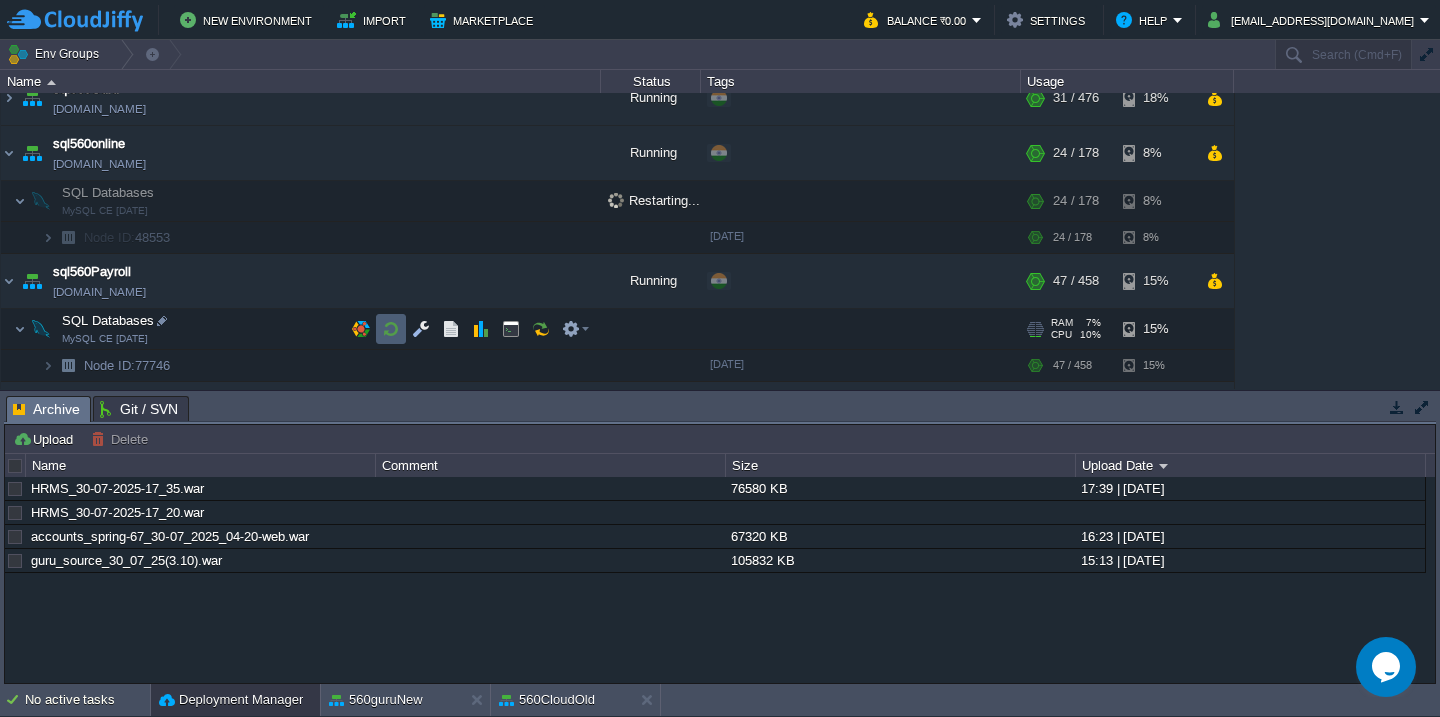 click at bounding box center (391, 329) 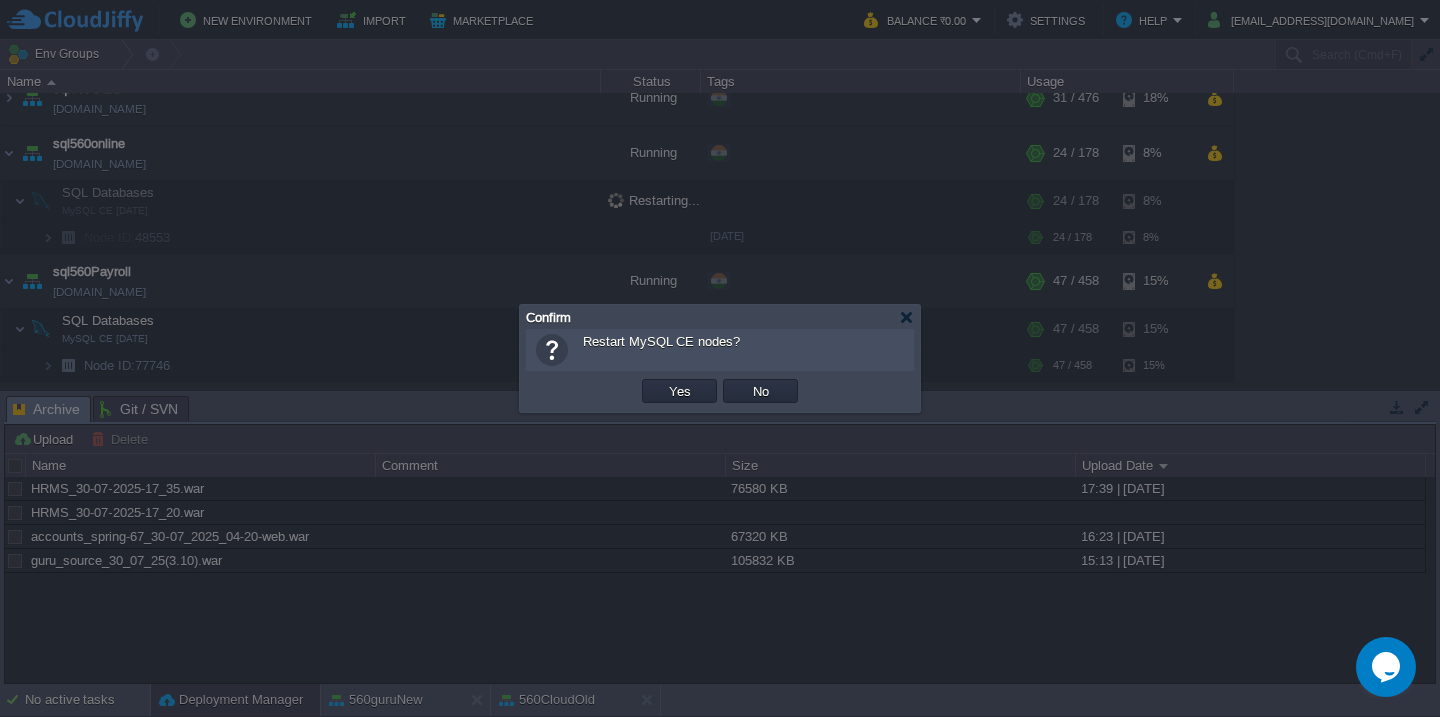 type 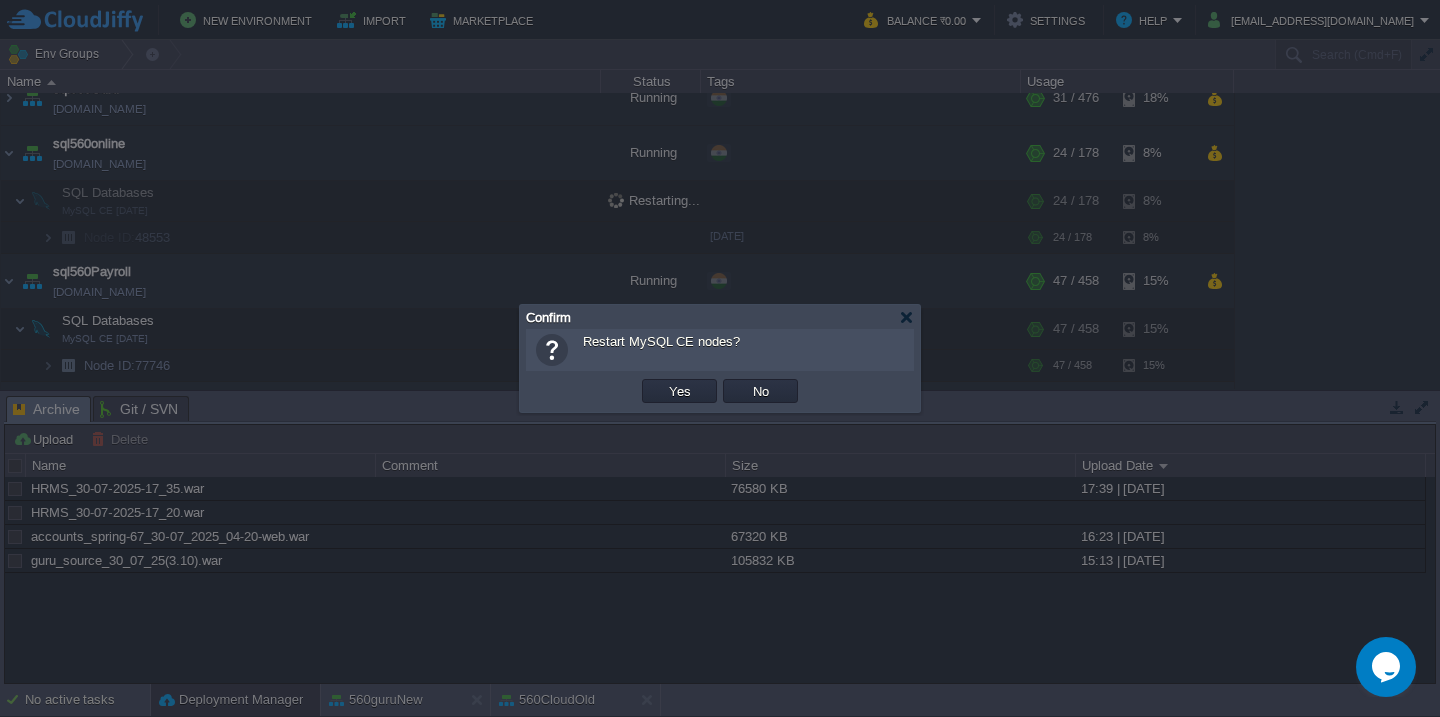 click on "Yes" at bounding box center [680, 391] 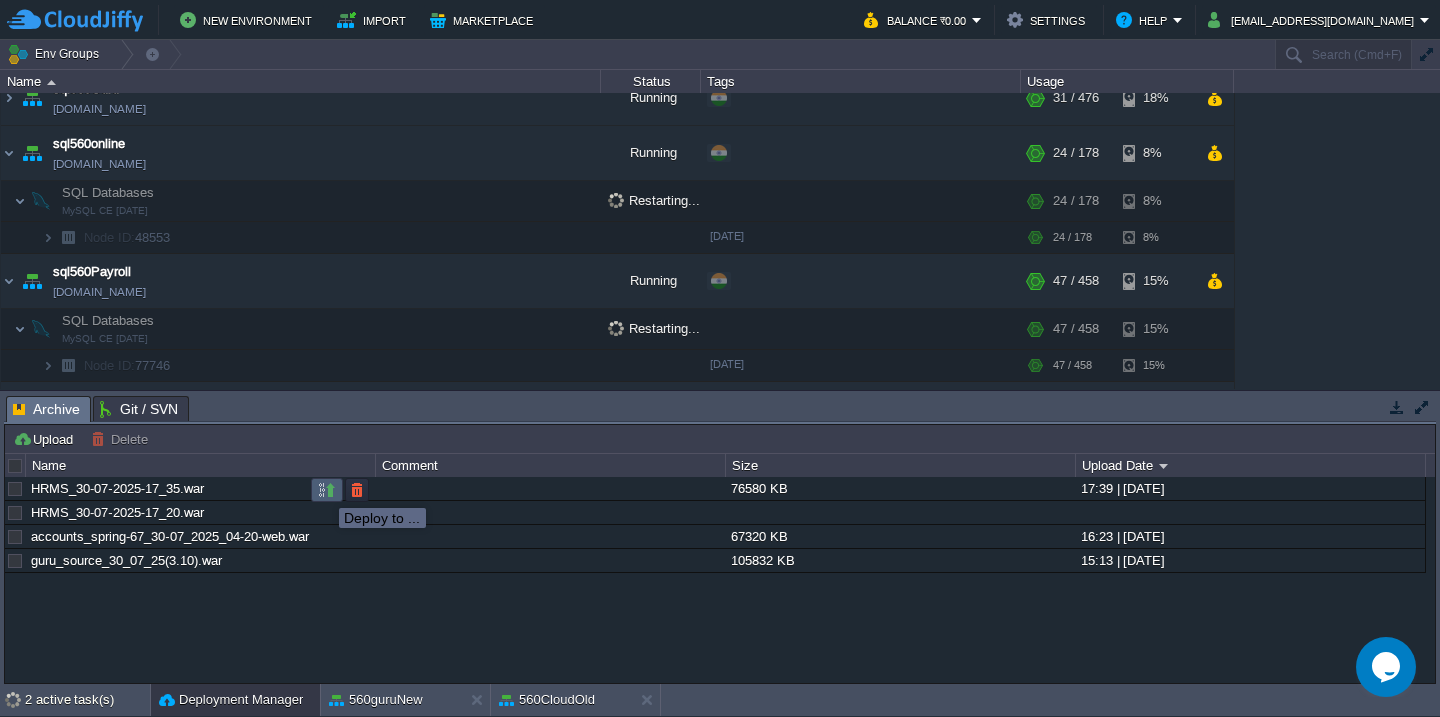 click at bounding box center [327, 490] 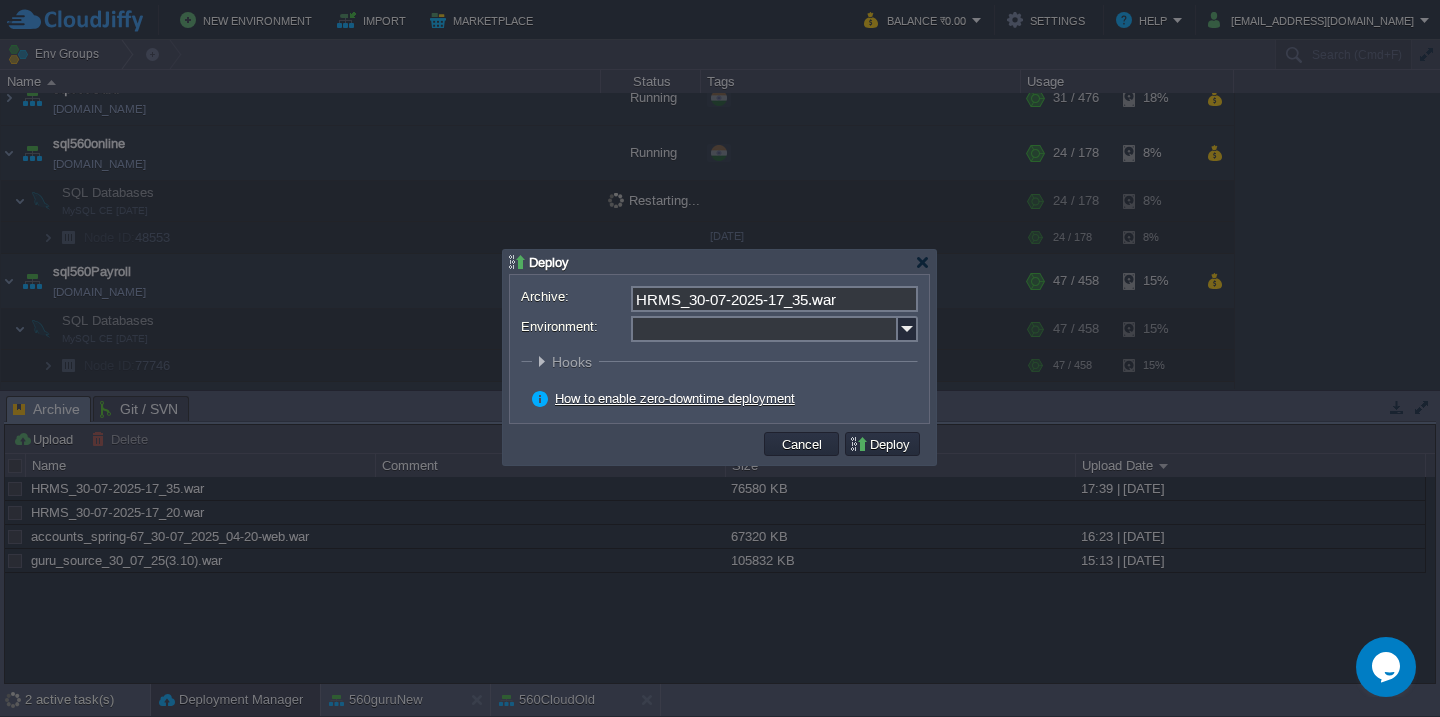click on "Environment:" at bounding box center [764, 329] 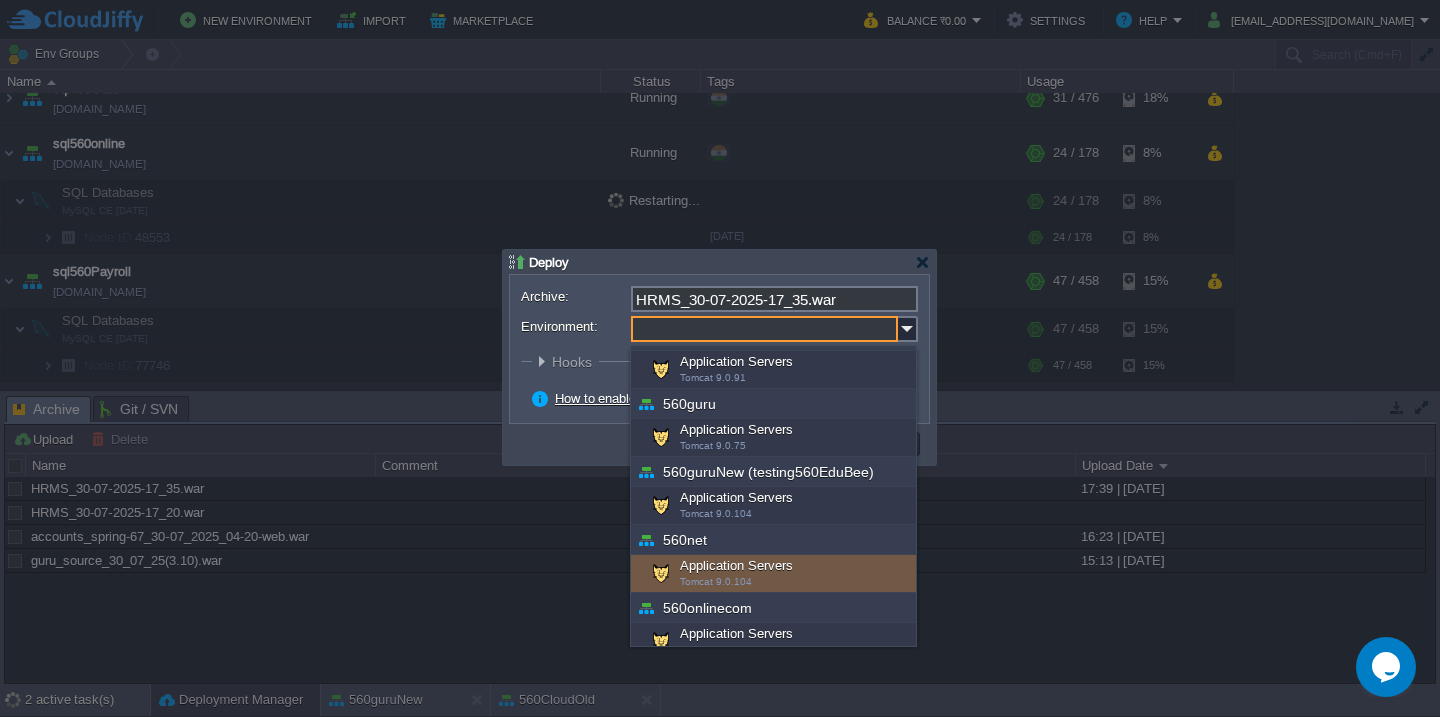 scroll, scrollTop: 255, scrollLeft: 0, axis: vertical 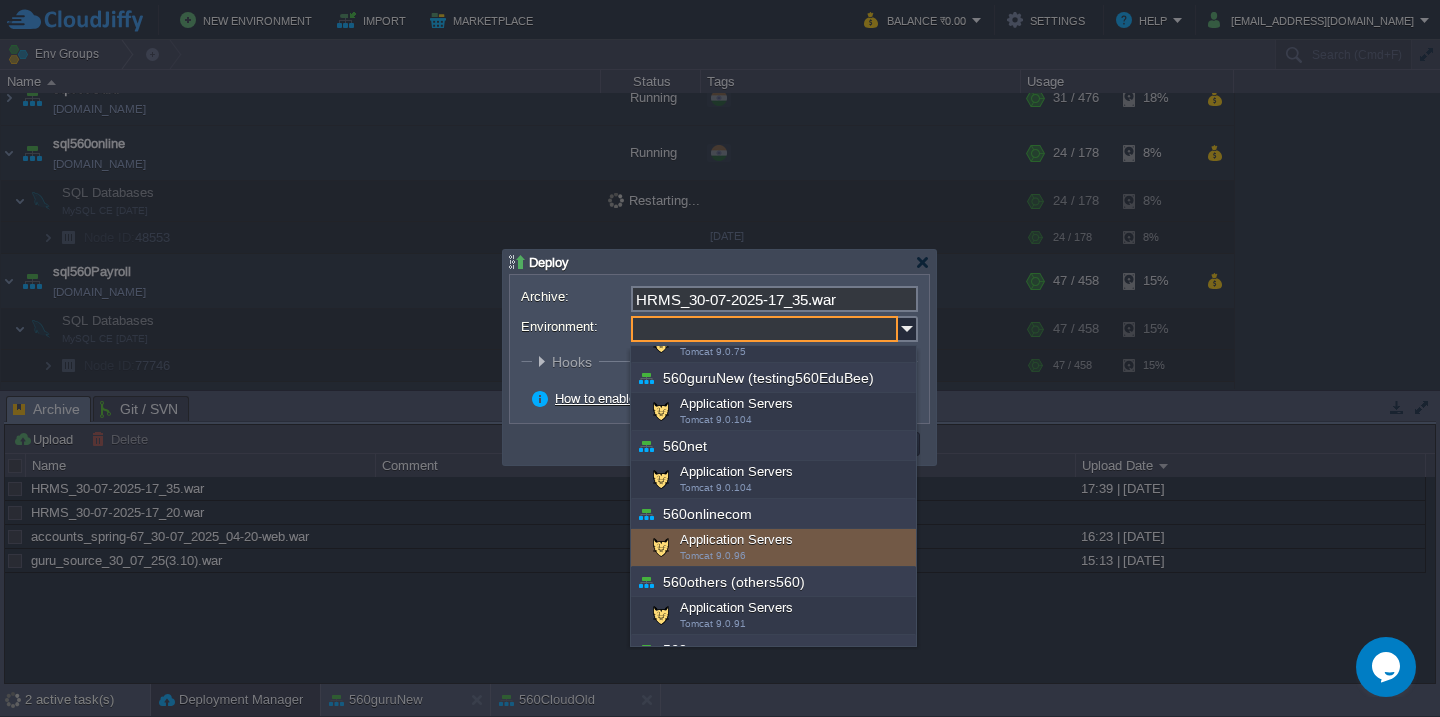 click on "Application Servers Tomcat 9.0.96" at bounding box center (773, 548) 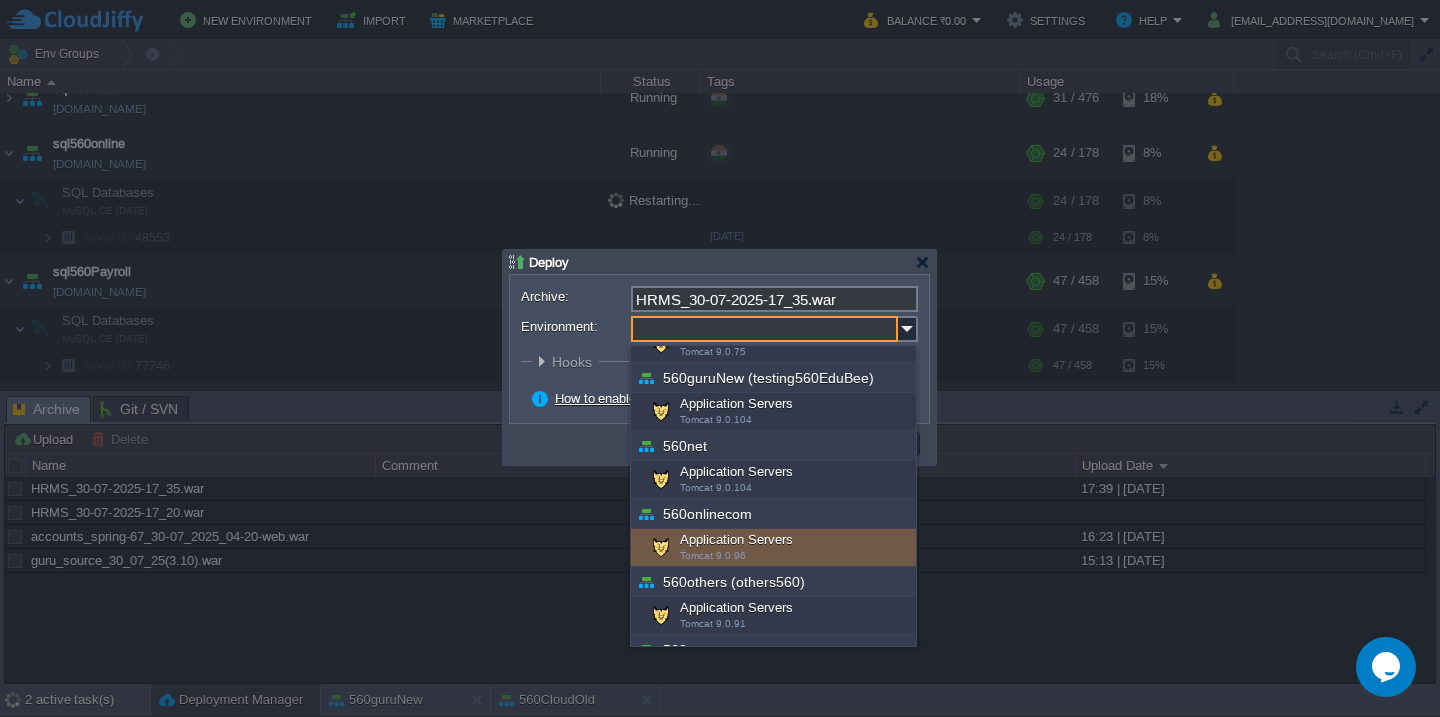 type on "Application Servers (560onlinecom)" 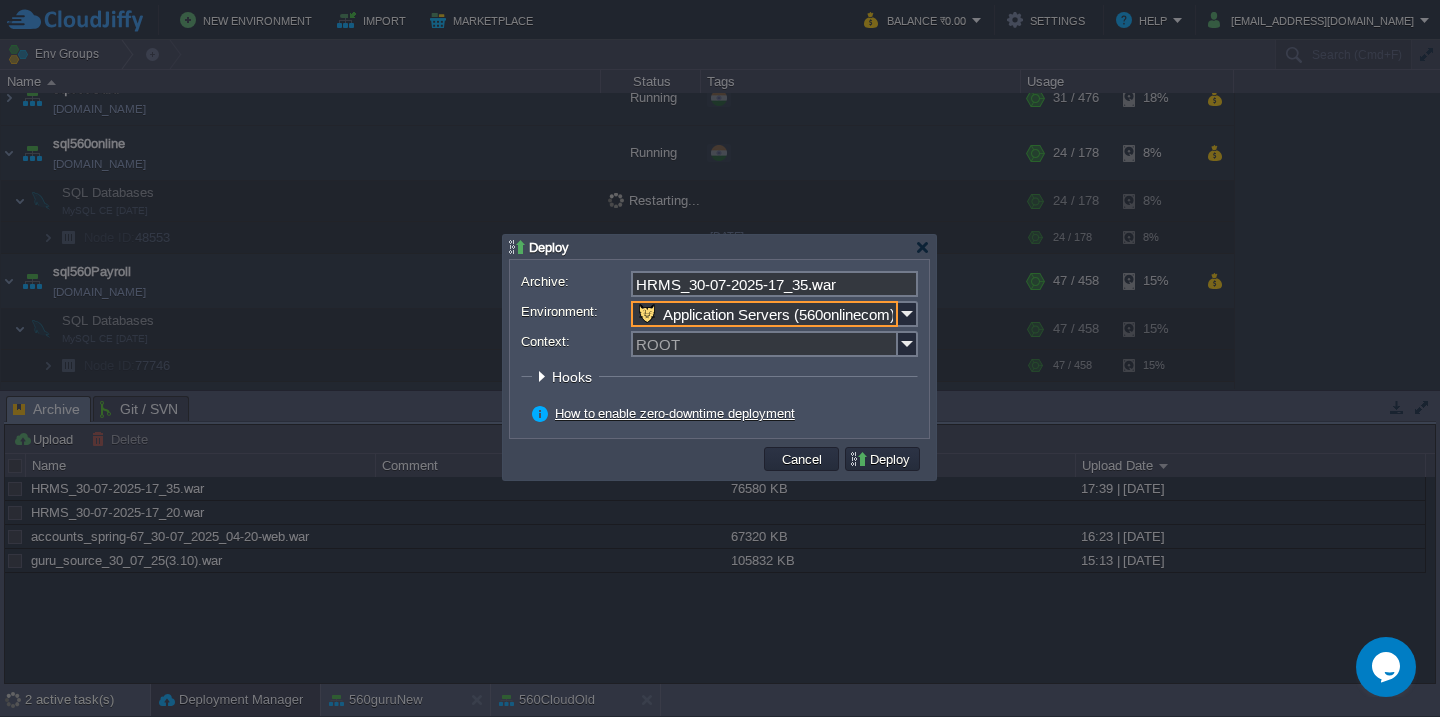 type 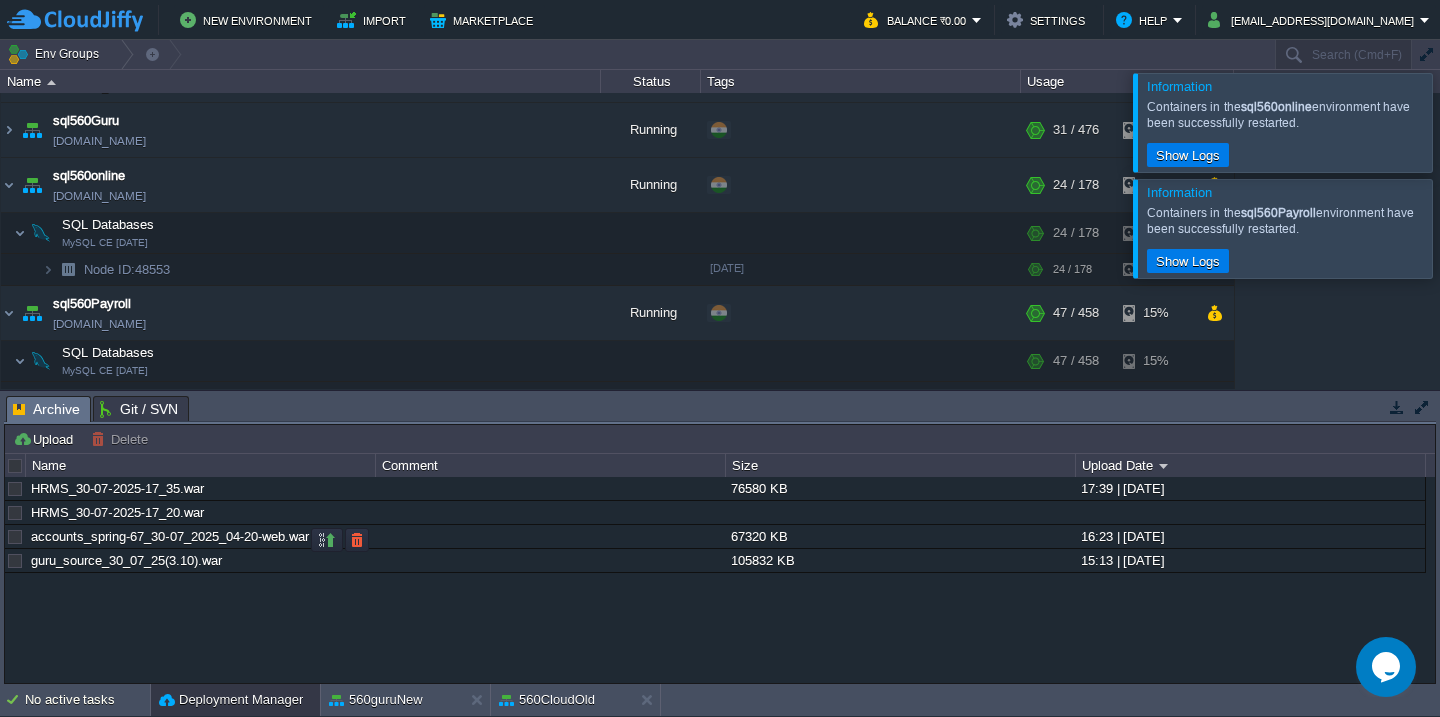 scroll, scrollTop: 567, scrollLeft: 0, axis: vertical 